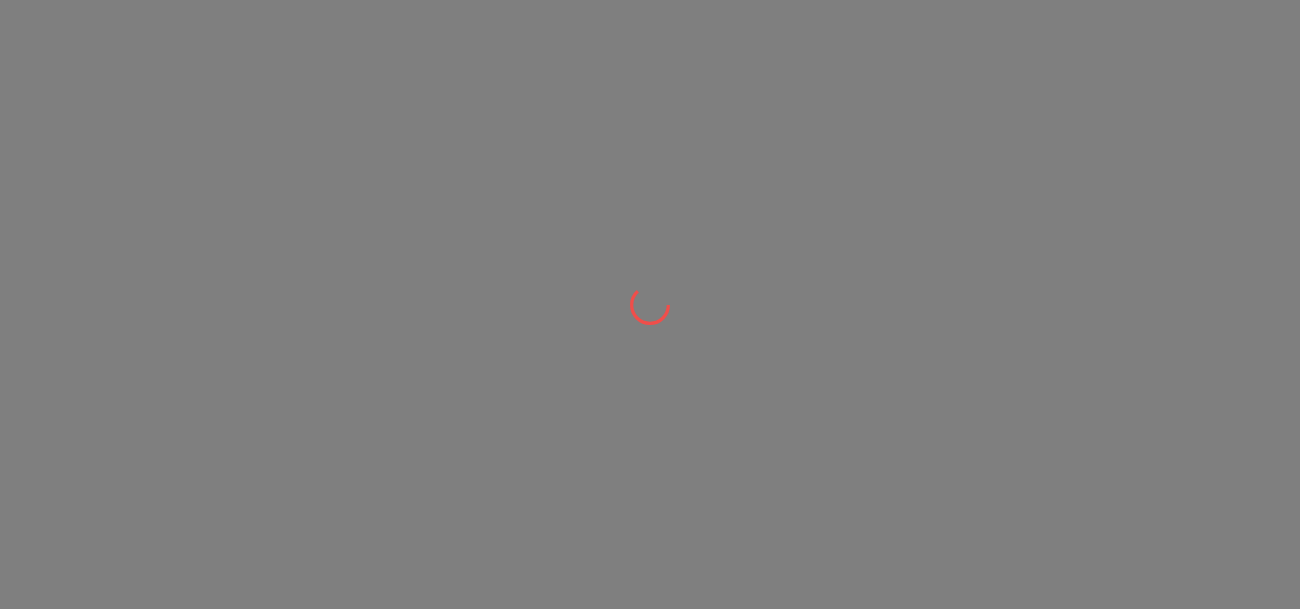 scroll, scrollTop: 0, scrollLeft: 0, axis: both 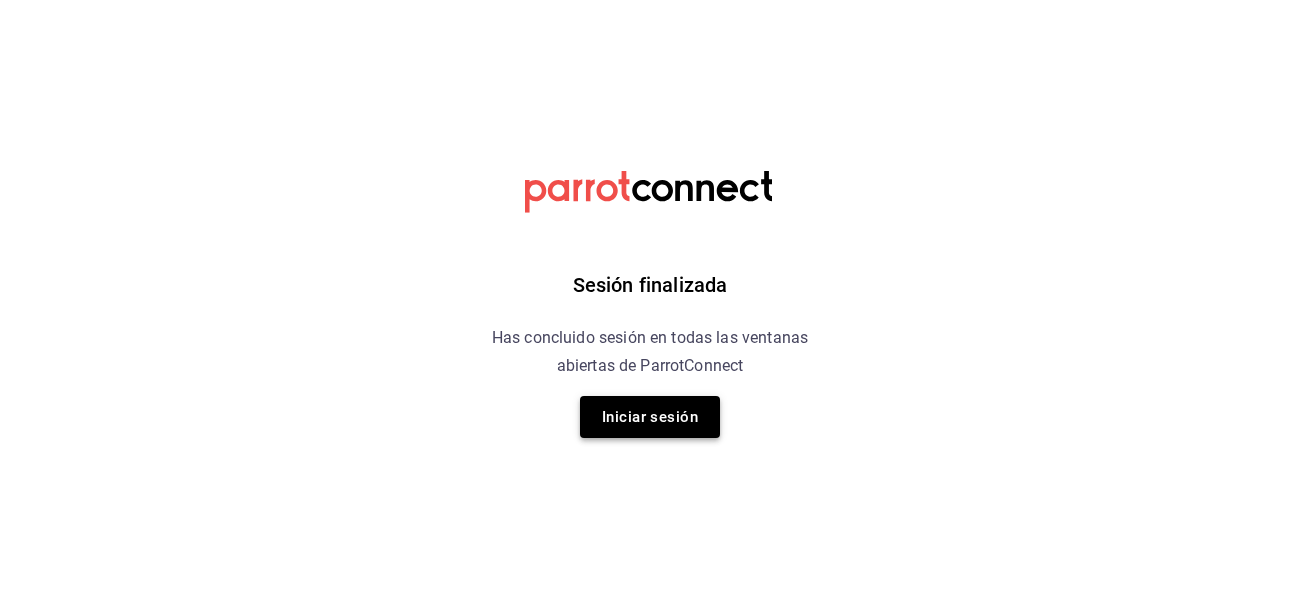 click on "Iniciar sesión" at bounding box center (650, 417) 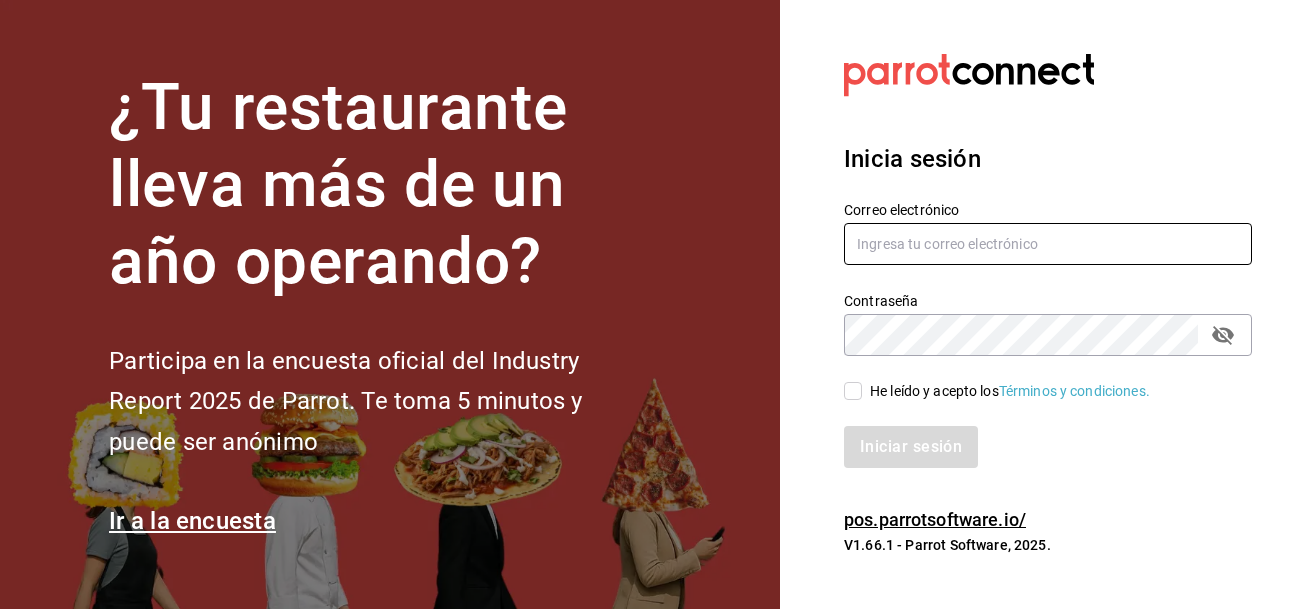 type on "[EMAIL]" 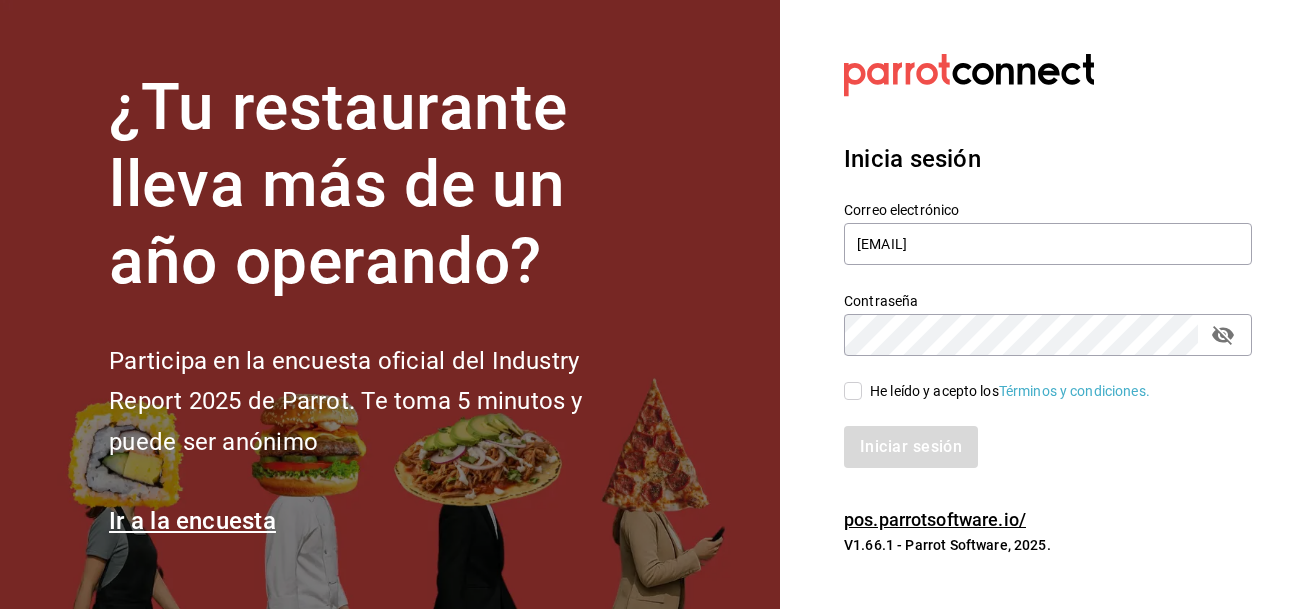 click on "He leído y acepto los  Términos y condiciones." at bounding box center (853, 391) 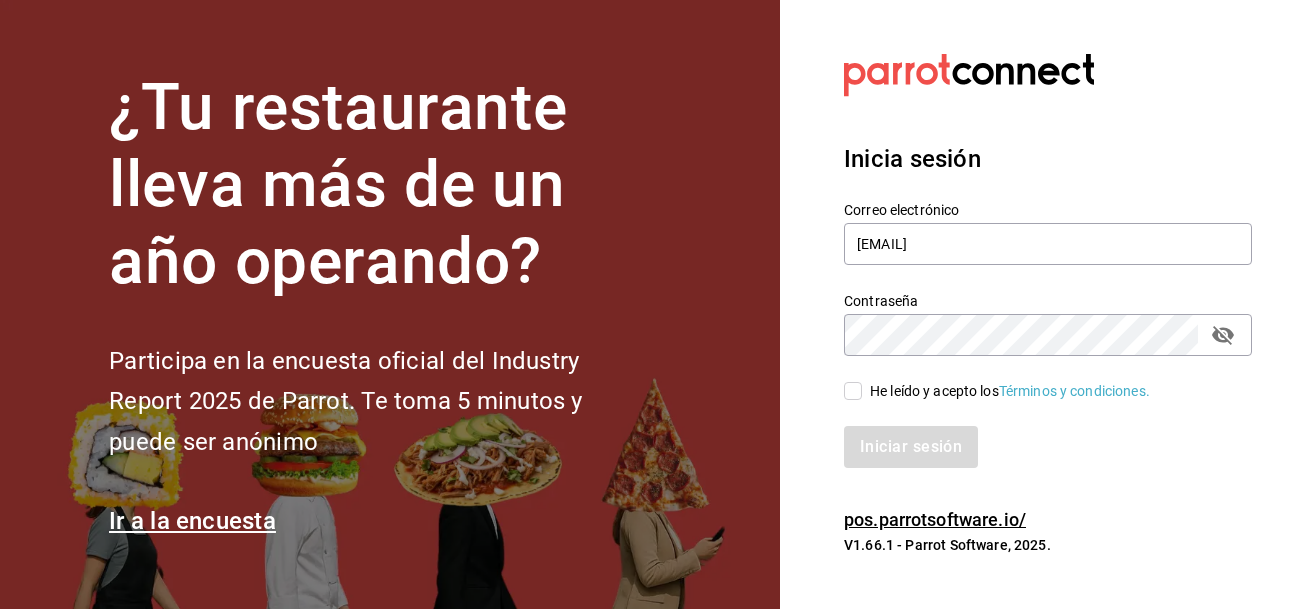 checkbox on "true" 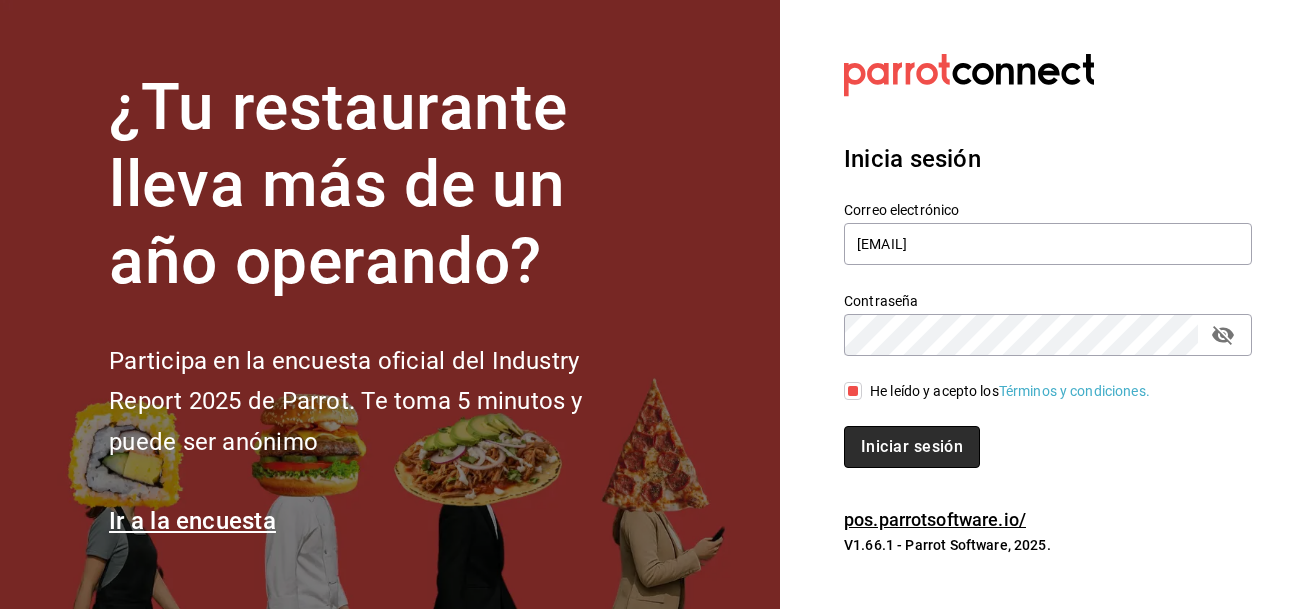 click on "Iniciar sesión" at bounding box center [912, 447] 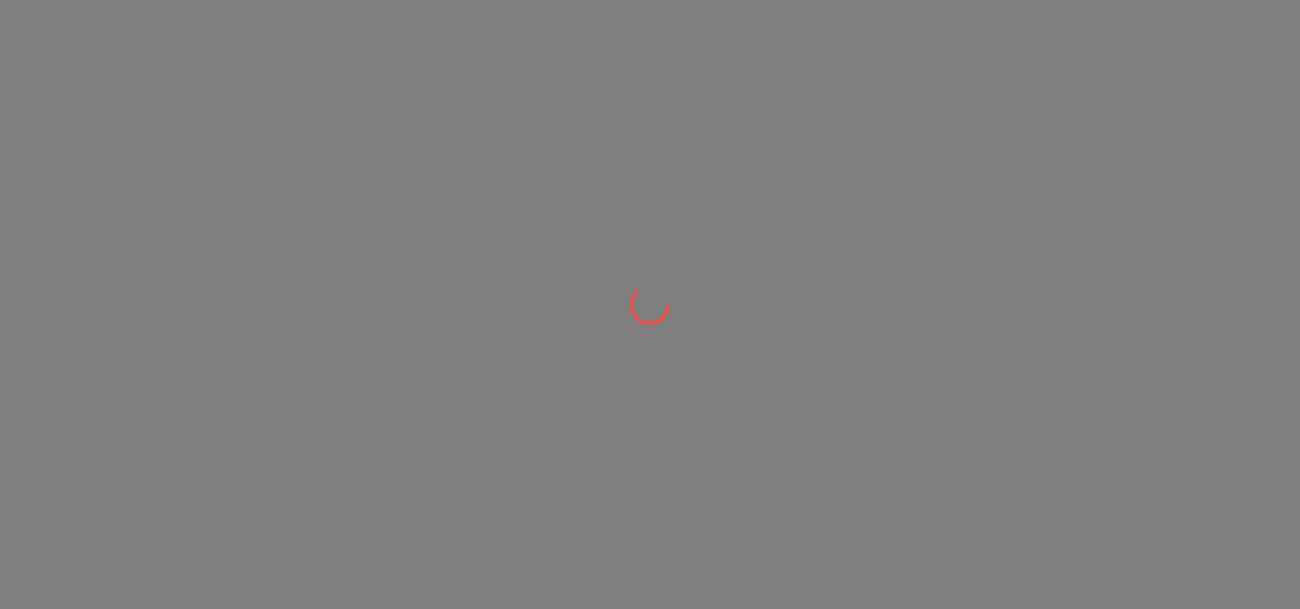 scroll, scrollTop: 0, scrollLeft: 0, axis: both 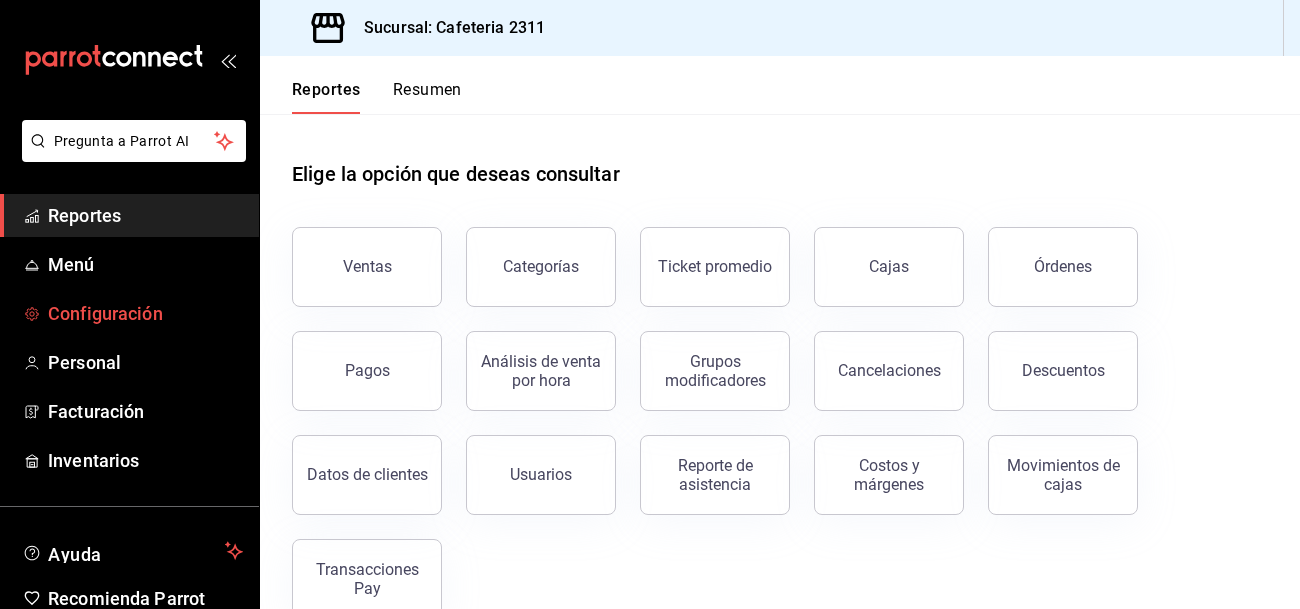 click on "Configuración" at bounding box center [145, 313] 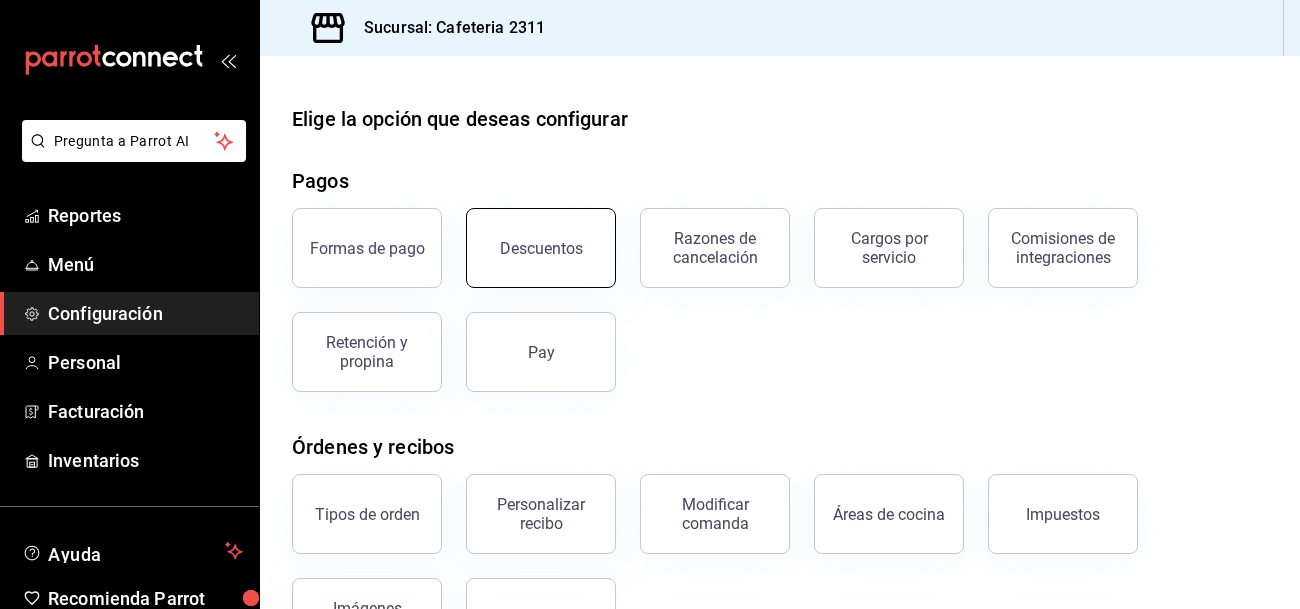click on "Descuentos" at bounding box center (541, 248) 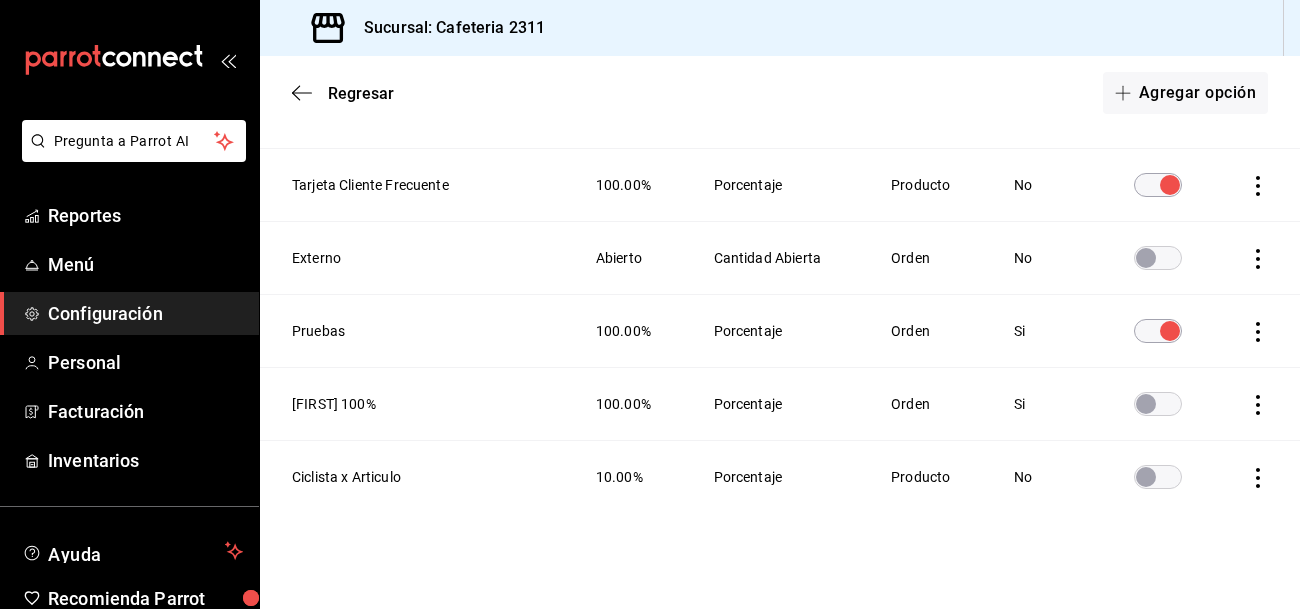 scroll, scrollTop: 901, scrollLeft: 0, axis: vertical 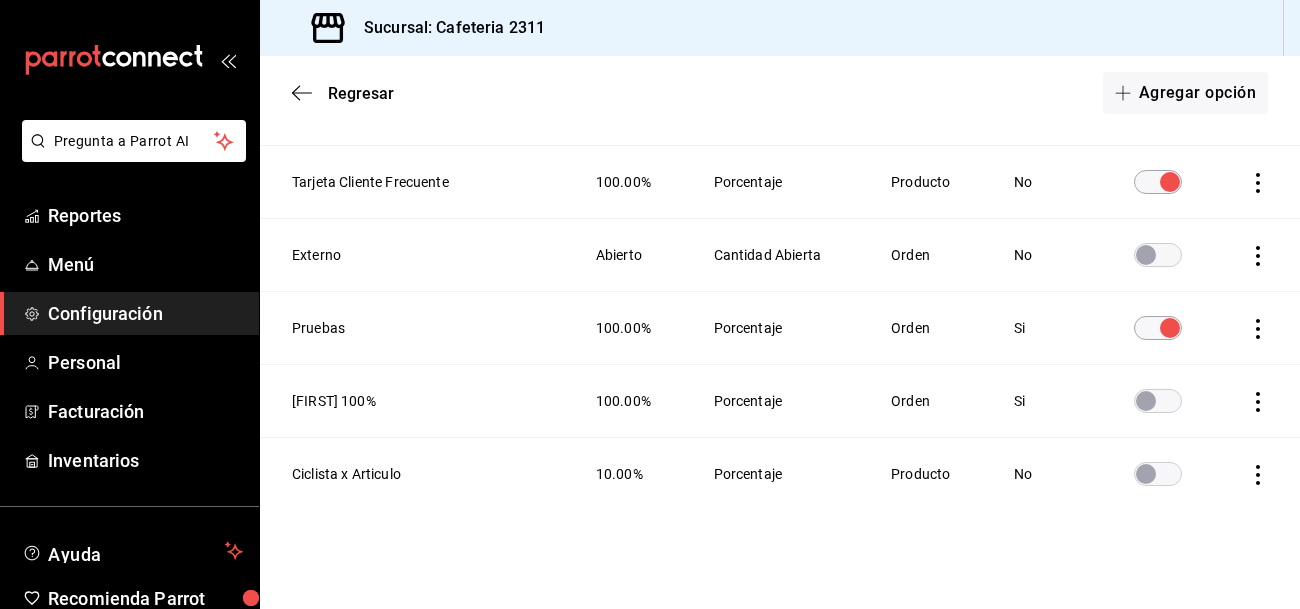 click at bounding box center [1146, 401] 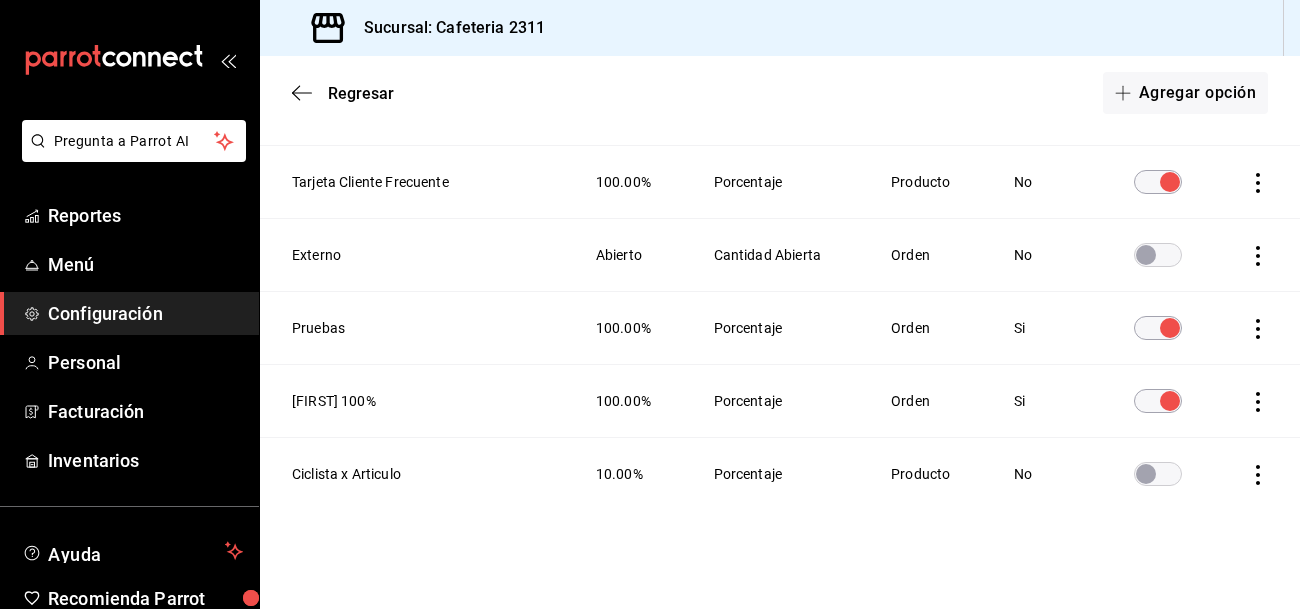 click 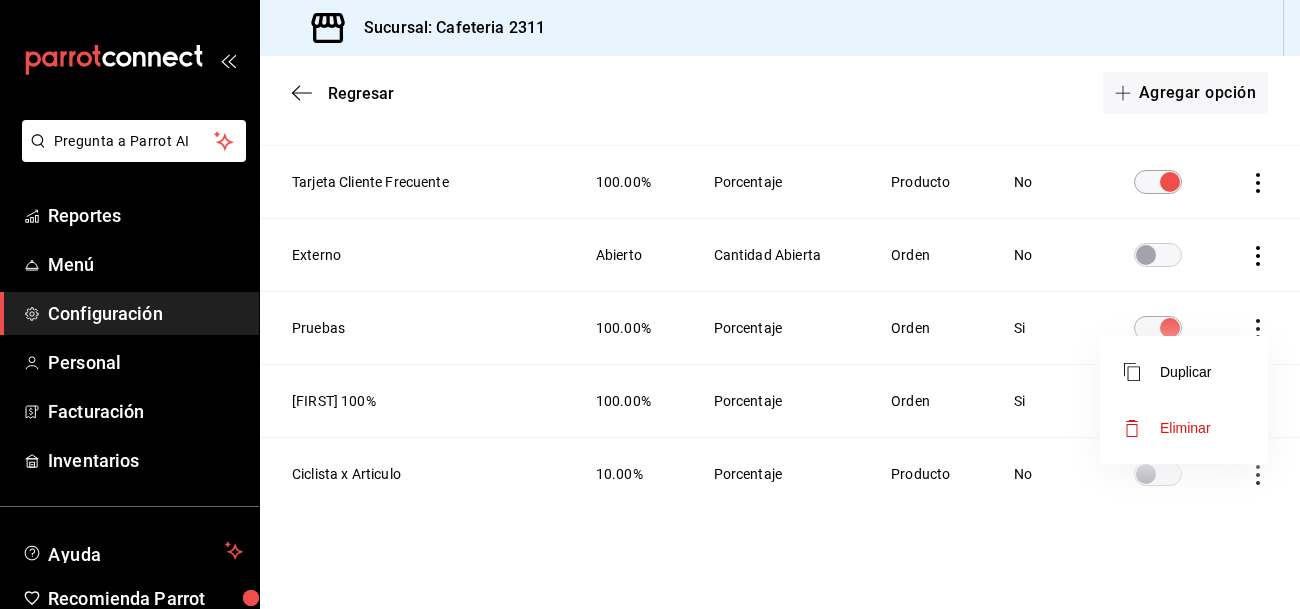 click at bounding box center (650, 304) 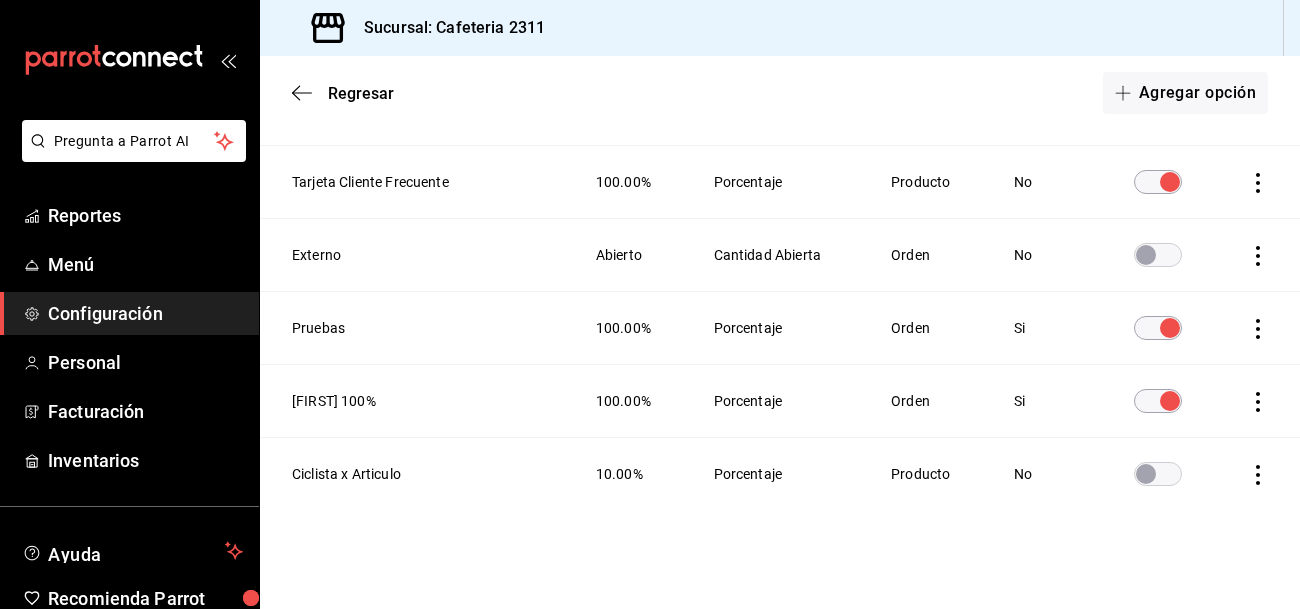 click on "Ricardo 100%" at bounding box center [416, 401] 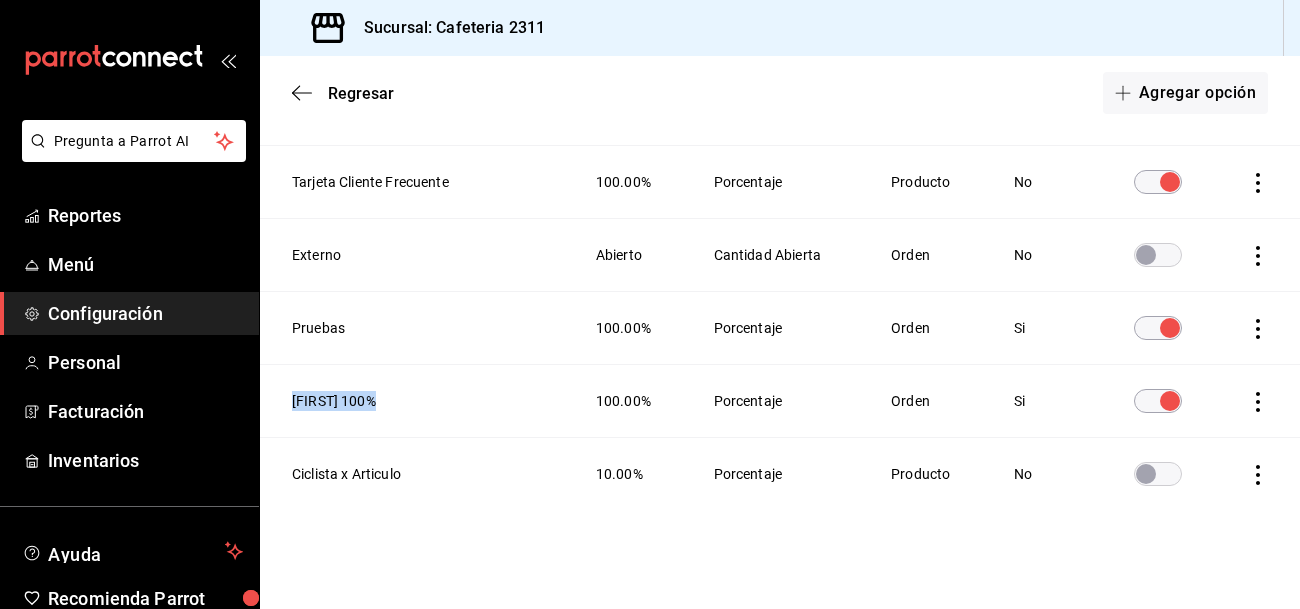 click on "Ricardo 100%" at bounding box center [416, 401] 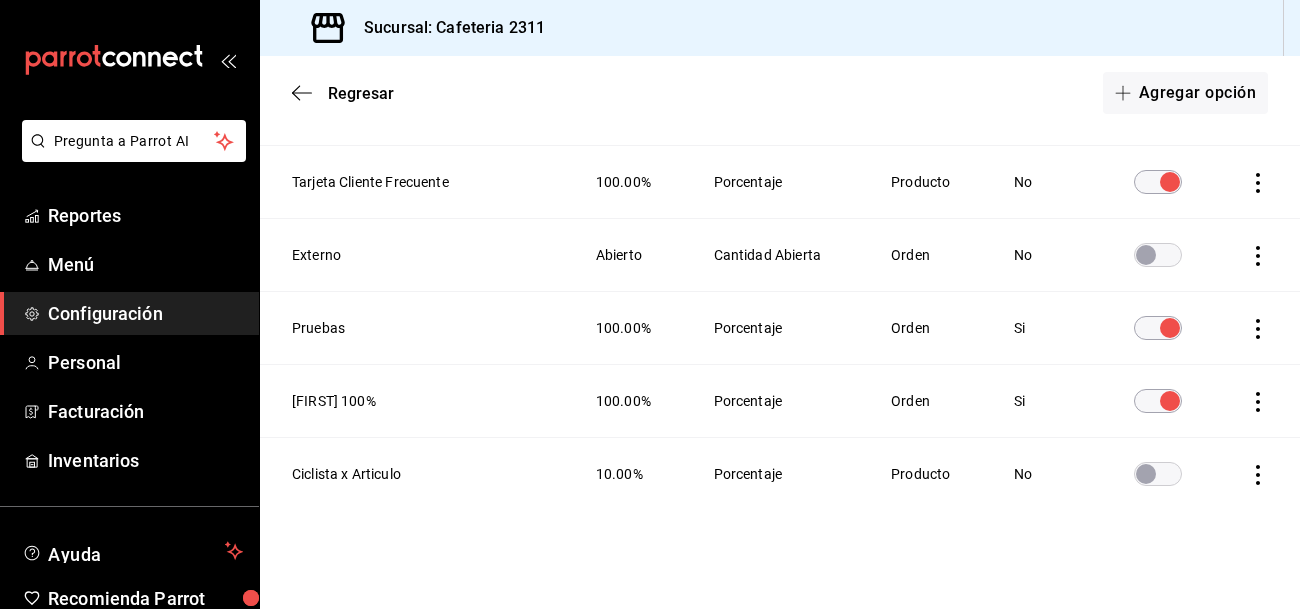 click 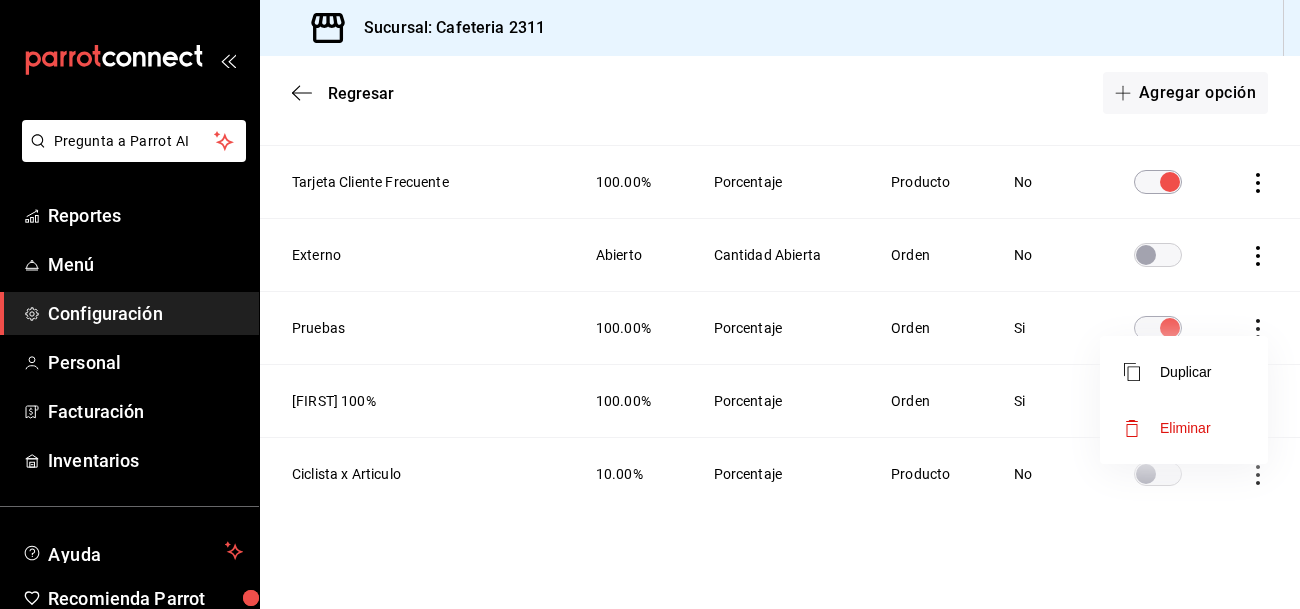 click at bounding box center [650, 304] 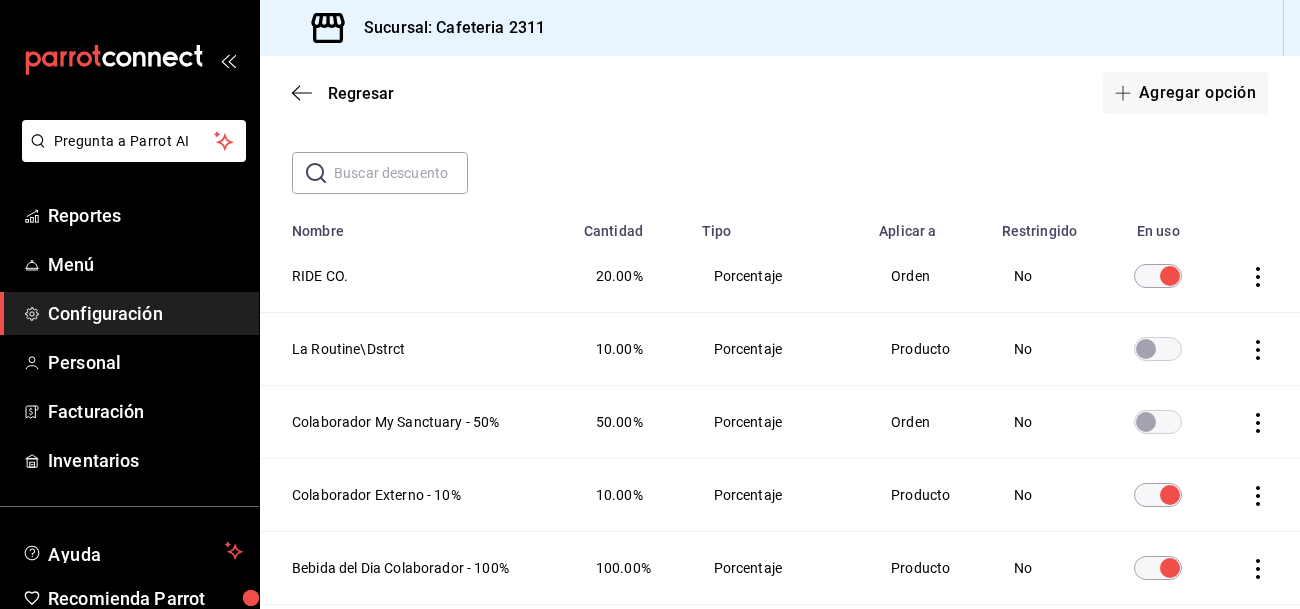 scroll, scrollTop: 0, scrollLeft: 0, axis: both 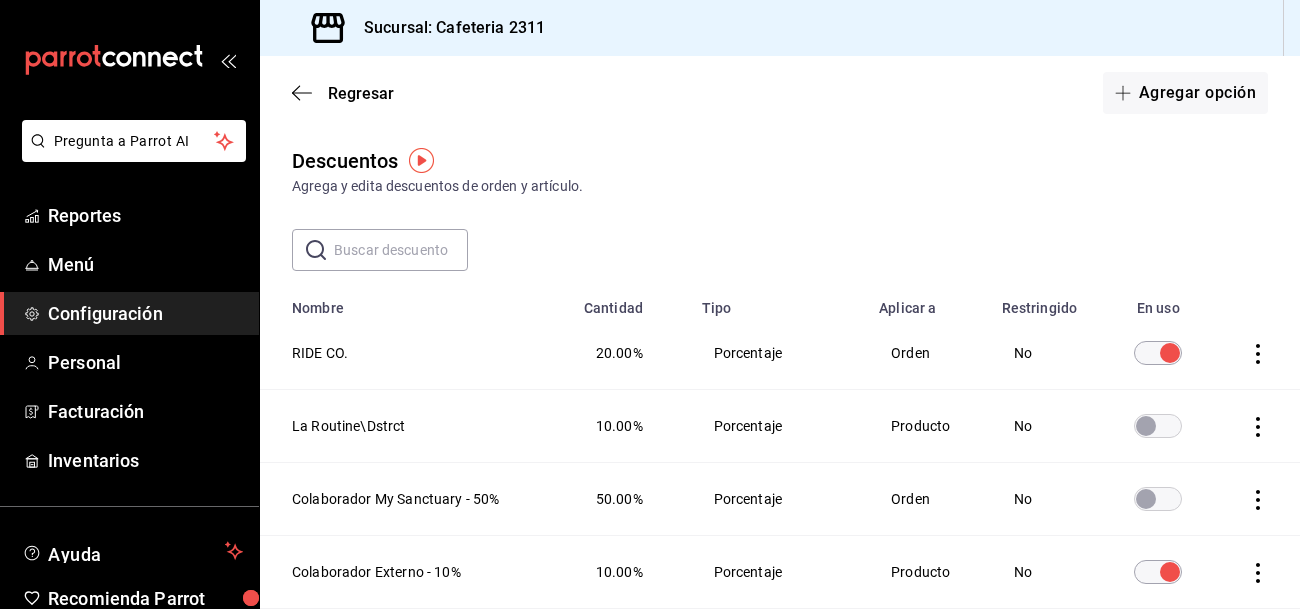 click on "Descuentos Agrega y edita descuentos de orden y artículo. ​ ​ Nombre Cantidad Tipo Aplicar a Restringido En uso RIDE CO. 20.00% Porcentaje Orden No La Routine\Dstrct 10.00% Porcentaje Producto No Colaborador My Sanctuary - 50% 50.00% Porcentaje Orden No Colaborador Externo - 10% 10.00% Porcentaje Producto No Bebida del Dia Colaborador - 100% 100.00% Porcentaje Producto No Comida Colaborador - 50% 50.00% Porcentaje Producto No Colaborador My Sanctuary - 50% 50.00% Porcentaje Producto No Cliente My Sanctuary 100.00% Porcentaje Producto No Colaborador Externo - 10% 10.00% Porcentaje Orden No Happy Hour 20.00% Porcentaje Producto No Tarjeta Cliente Frecuente 100.00% Porcentaje Producto No Externo Abierto Cantidad Abierta Orden No Pruebas 100.00% Porcentaje Orden Si Ricardo 100% 100.00% Porcentaje Orden Si Ciclista x Articulo 10.00% Porcentaje Producto No" at bounding box center [780, 814] 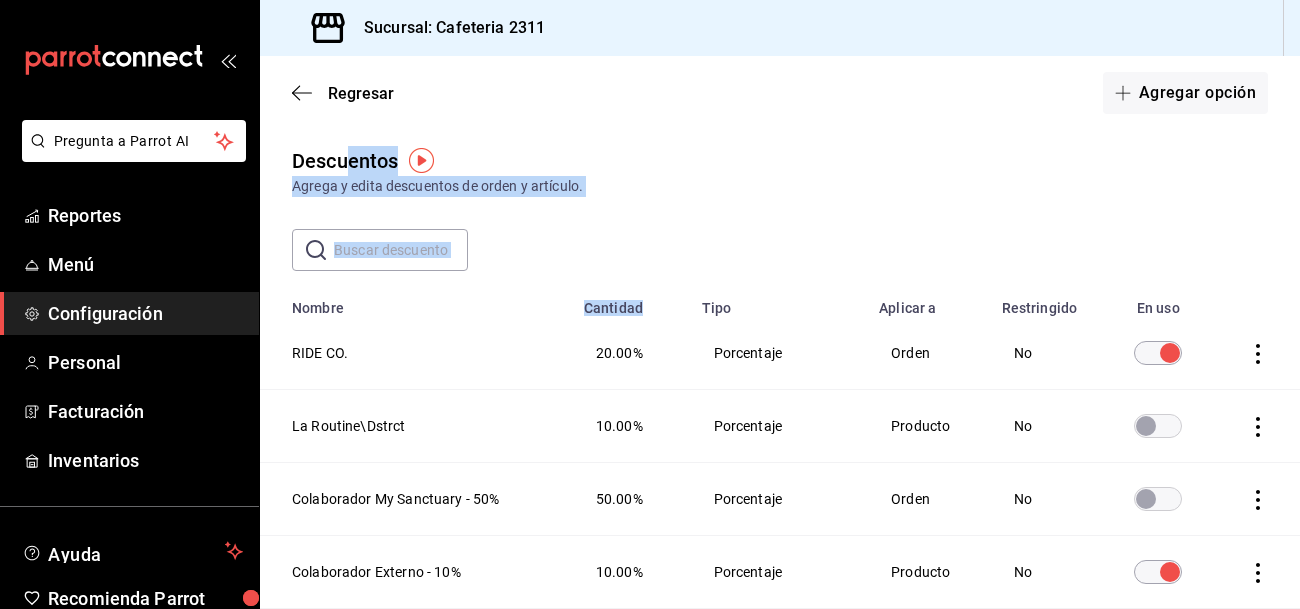 drag, startPoint x: 689, startPoint y: 289, endPoint x: 349, endPoint y: 168, distance: 360.8892 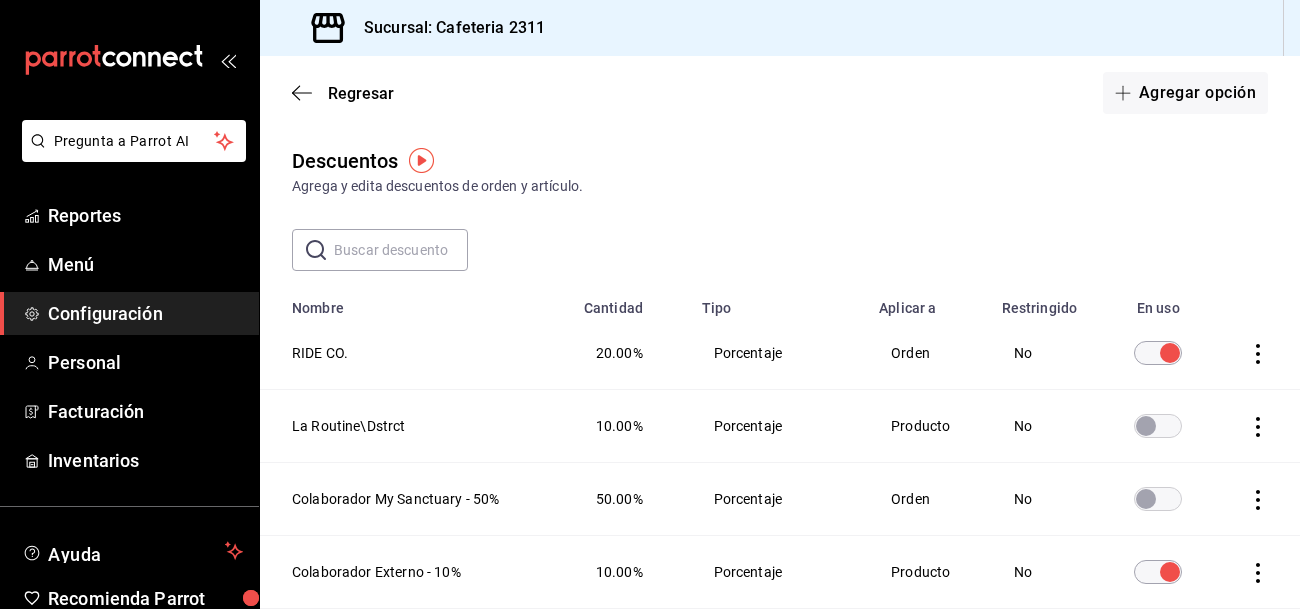 click at bounding box center [421, 160] 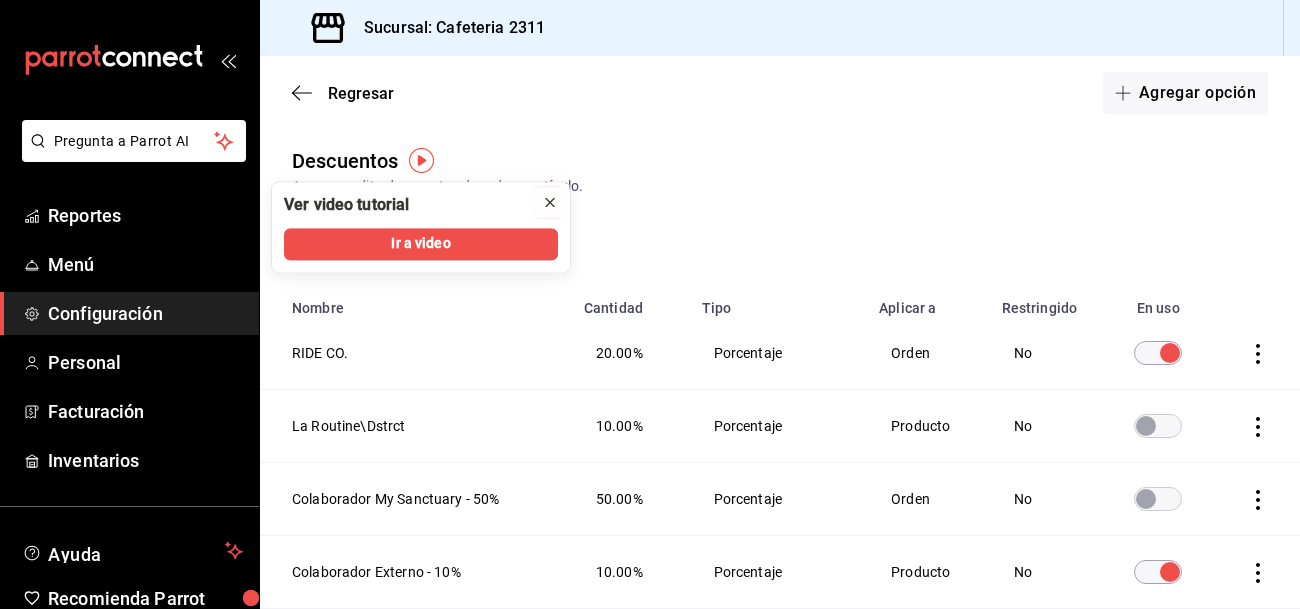click at bounding box center [550, 202] 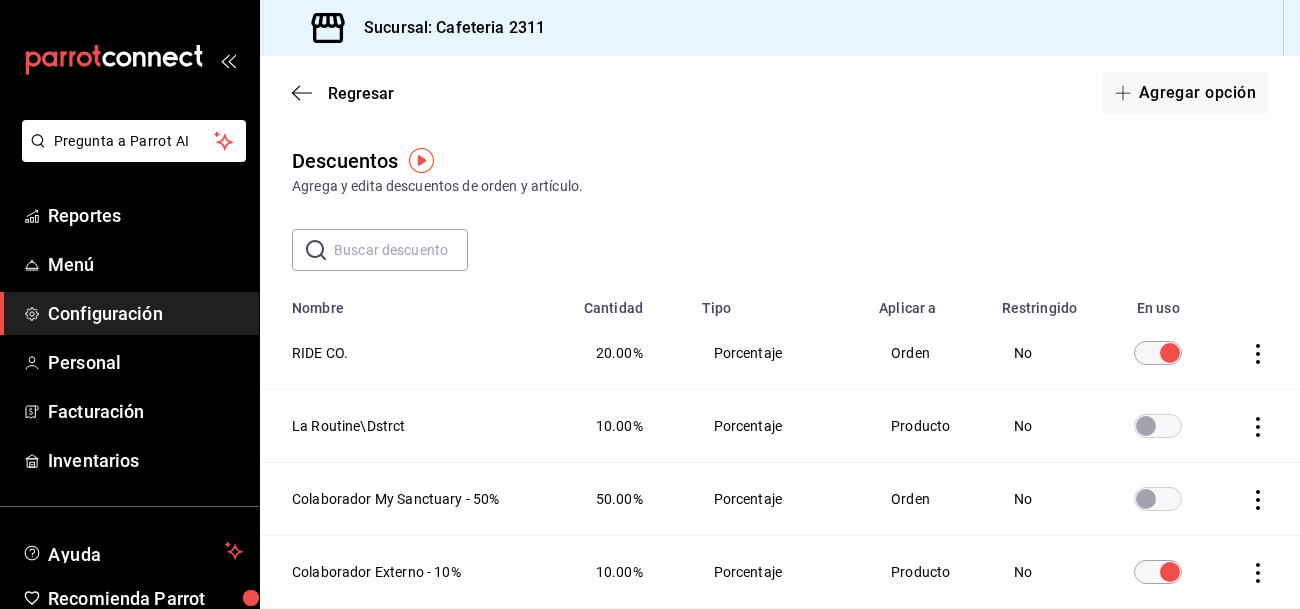 click at bounding box center [421, 160] 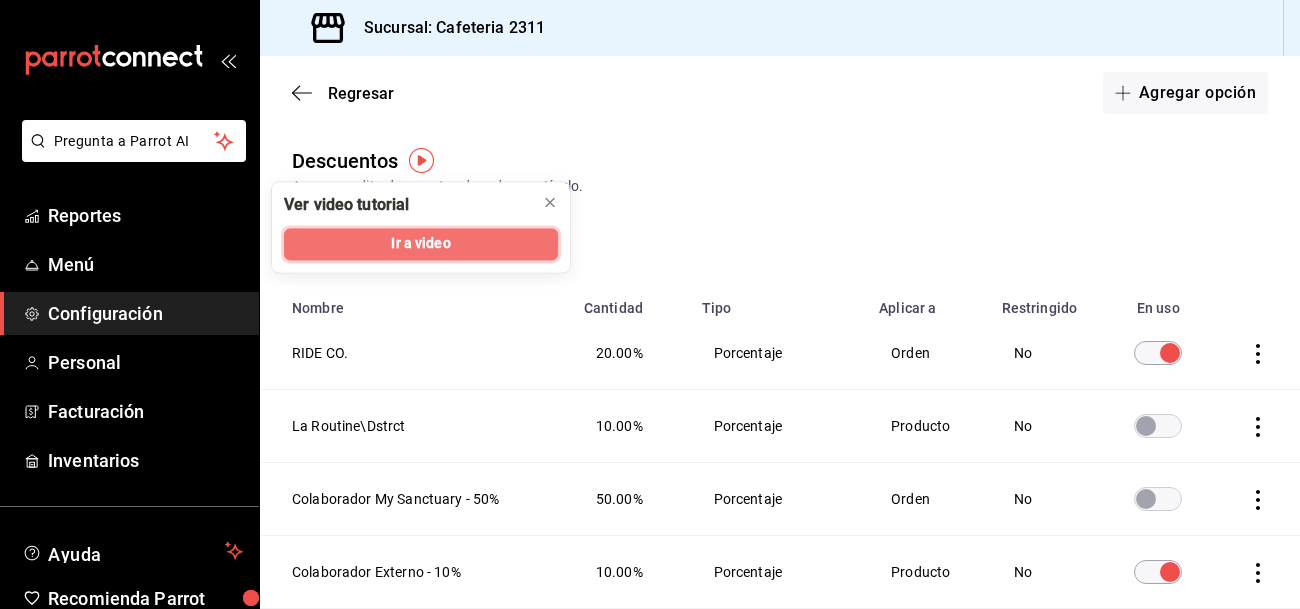 click on "Ir a video" at bounding box center [420, 244] 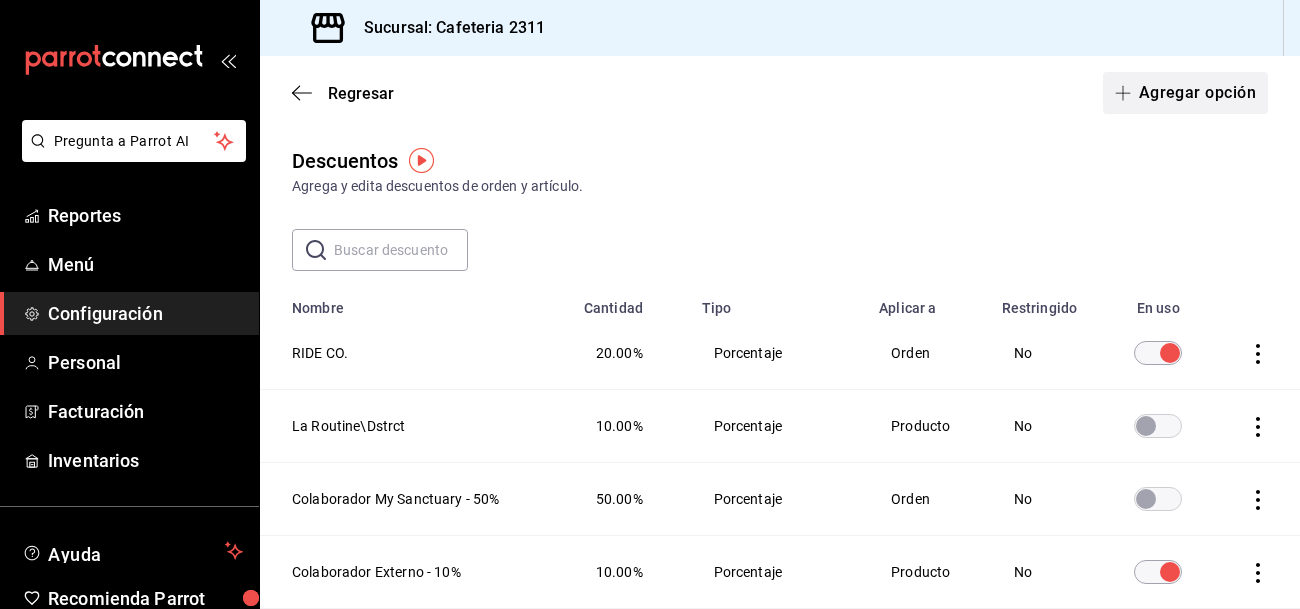 click on "Agregar opción" at bounding box center [1185, 93] 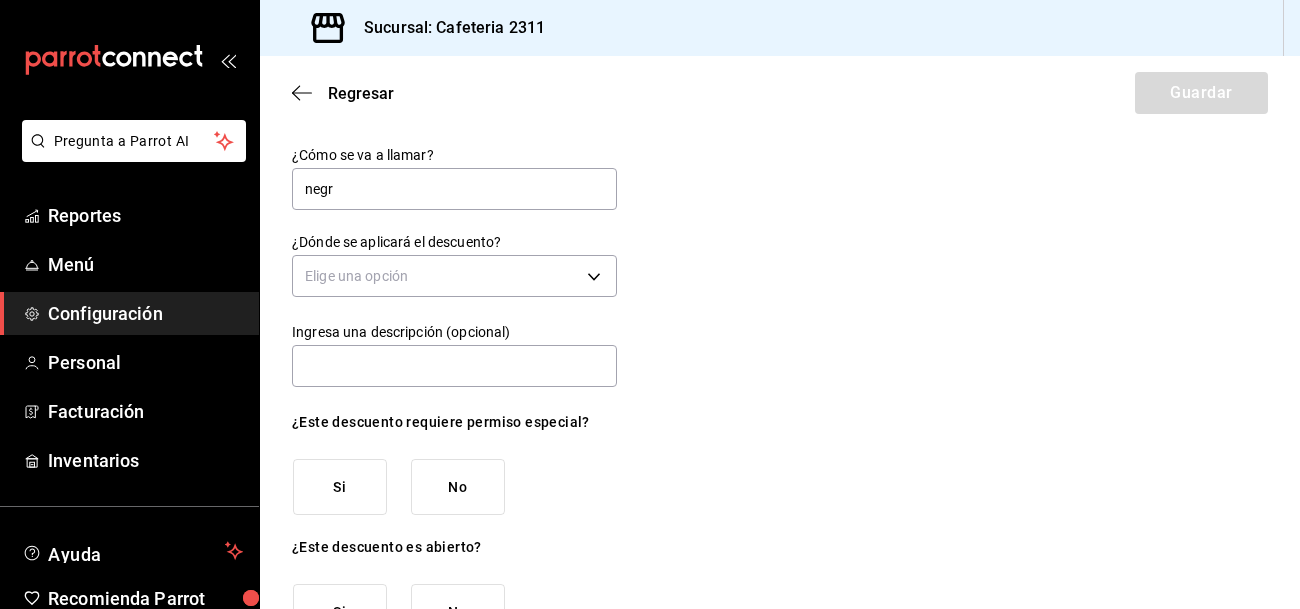type on "negro" 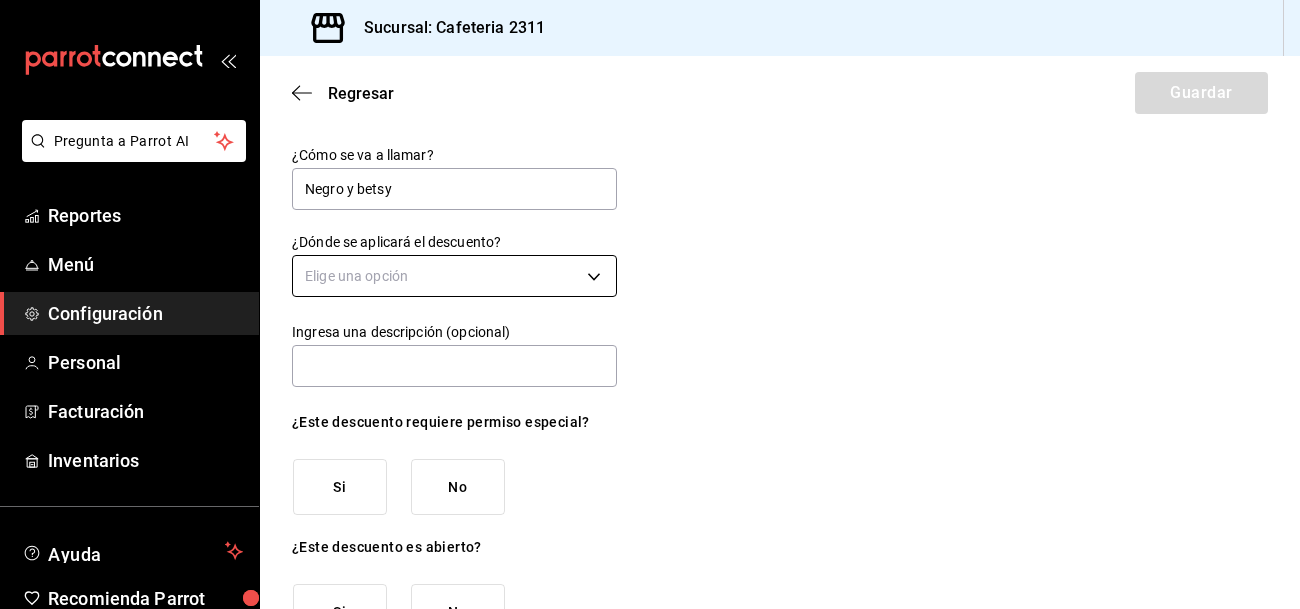 type on "Negro y betsy" 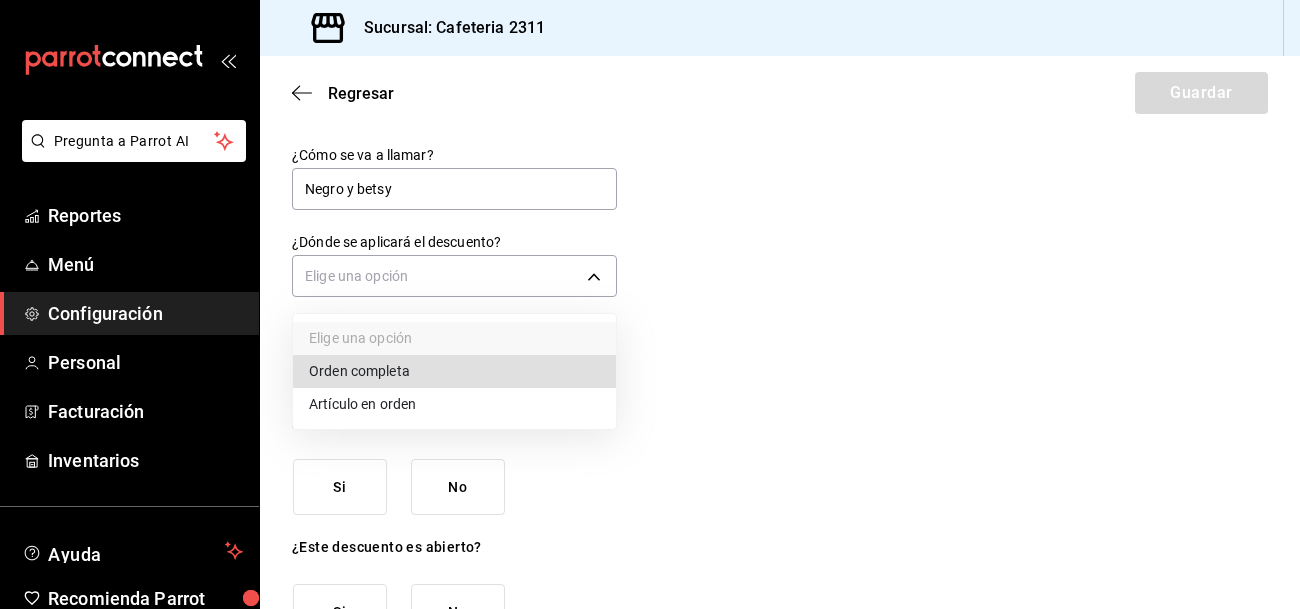 click on "Orden completa" at bounding box center (454, 371) 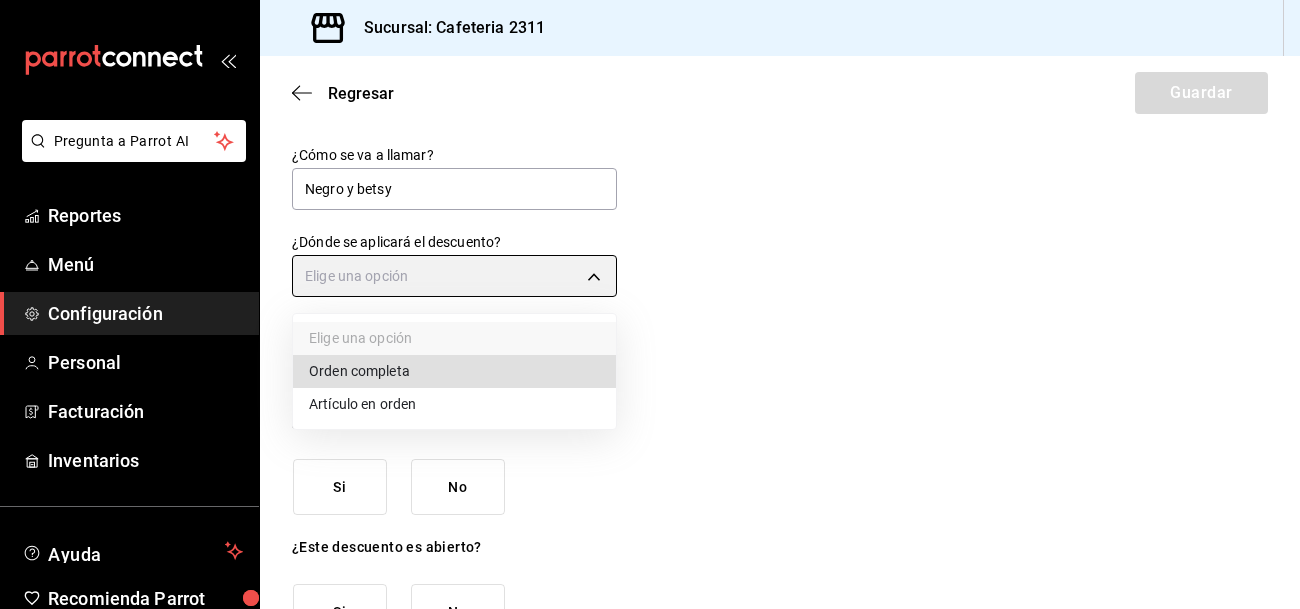 type on "ORDER" 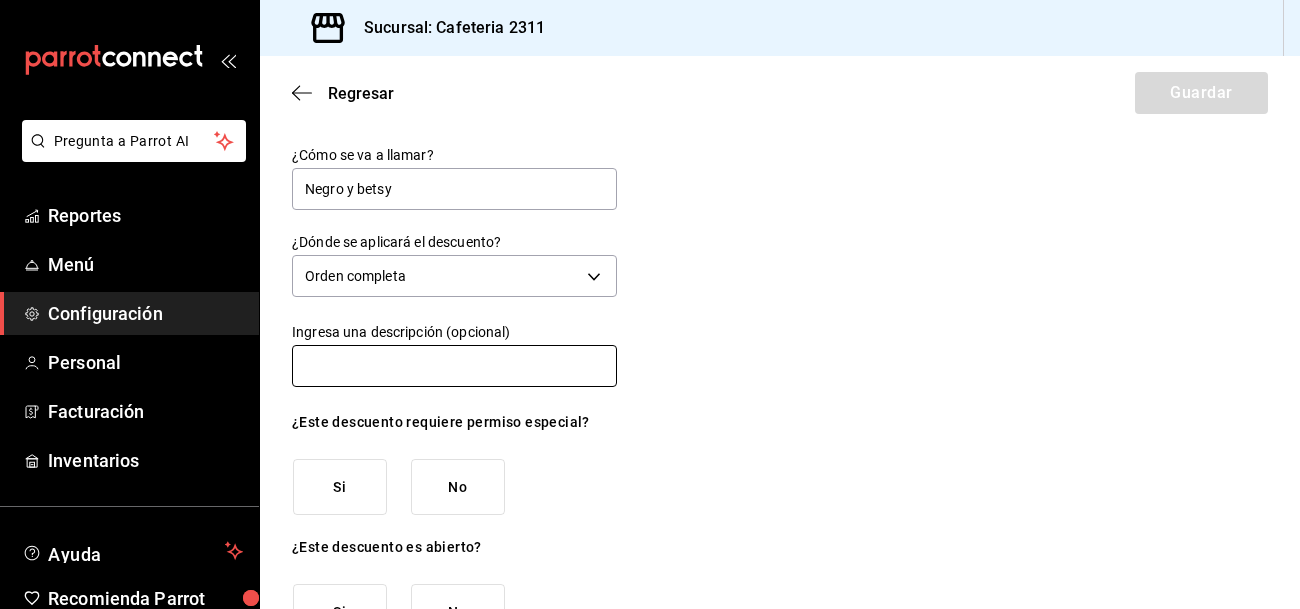 click at bounding box center [454, 366] 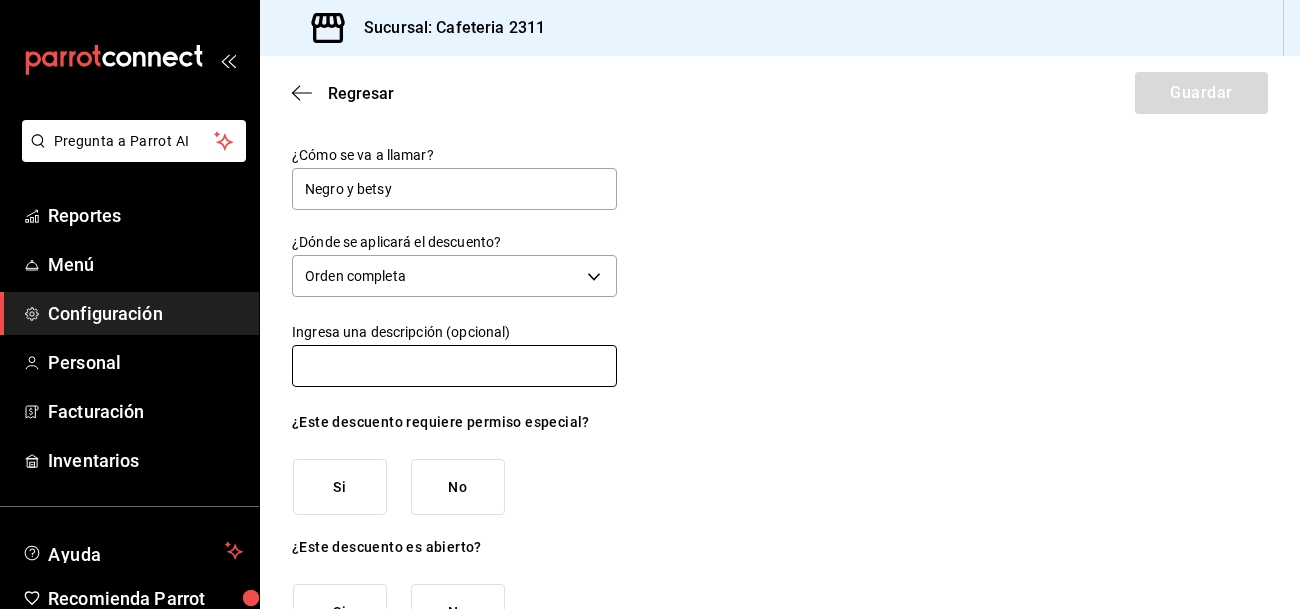 click at bounding box center [454, 366] 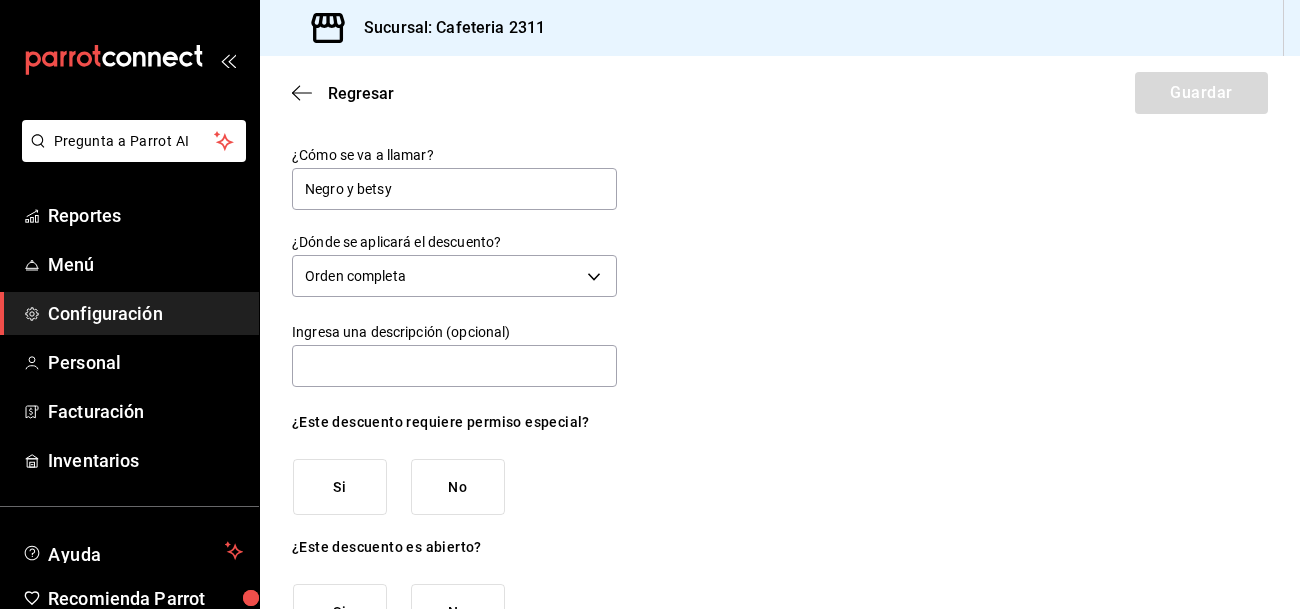 click on "Si No" at bounding box center [455, 487] 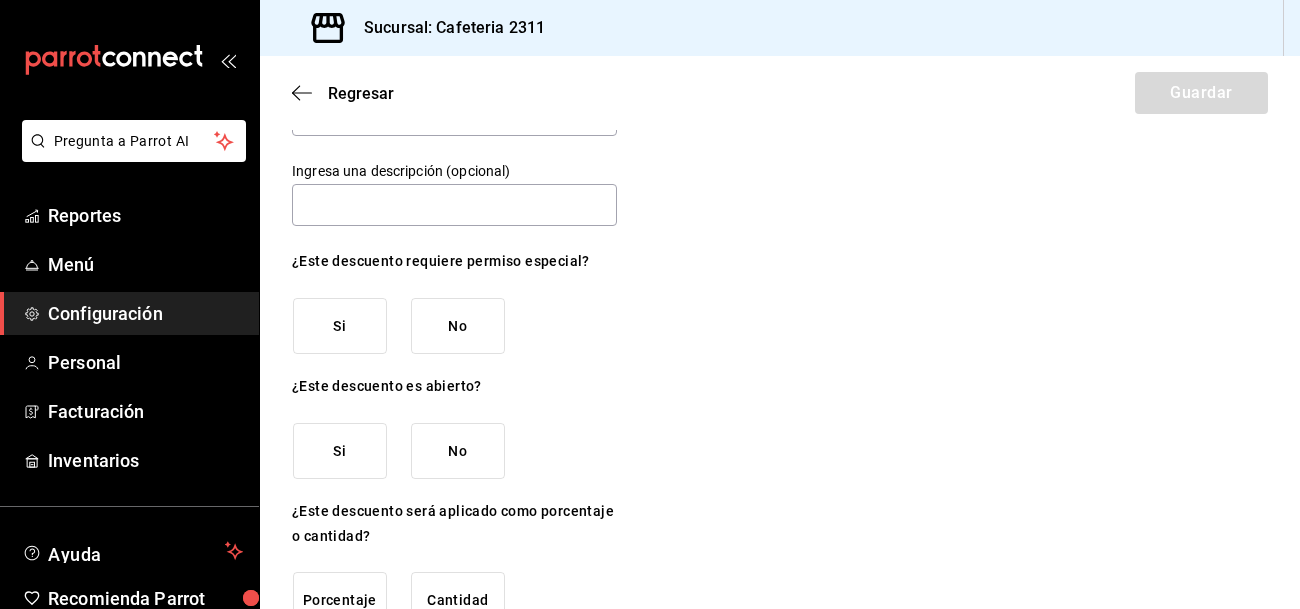 scroll, scrollTop: 174, scrollLeft: 0, axis: vertical 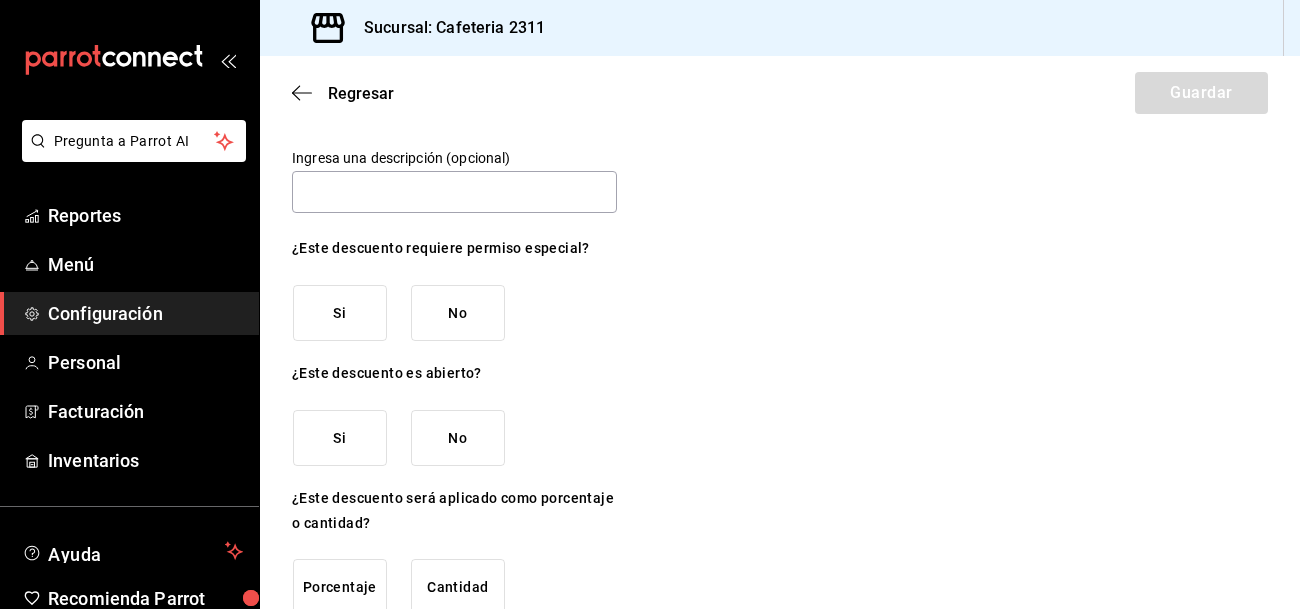 click on "Si" at bounding box center [340, 313] 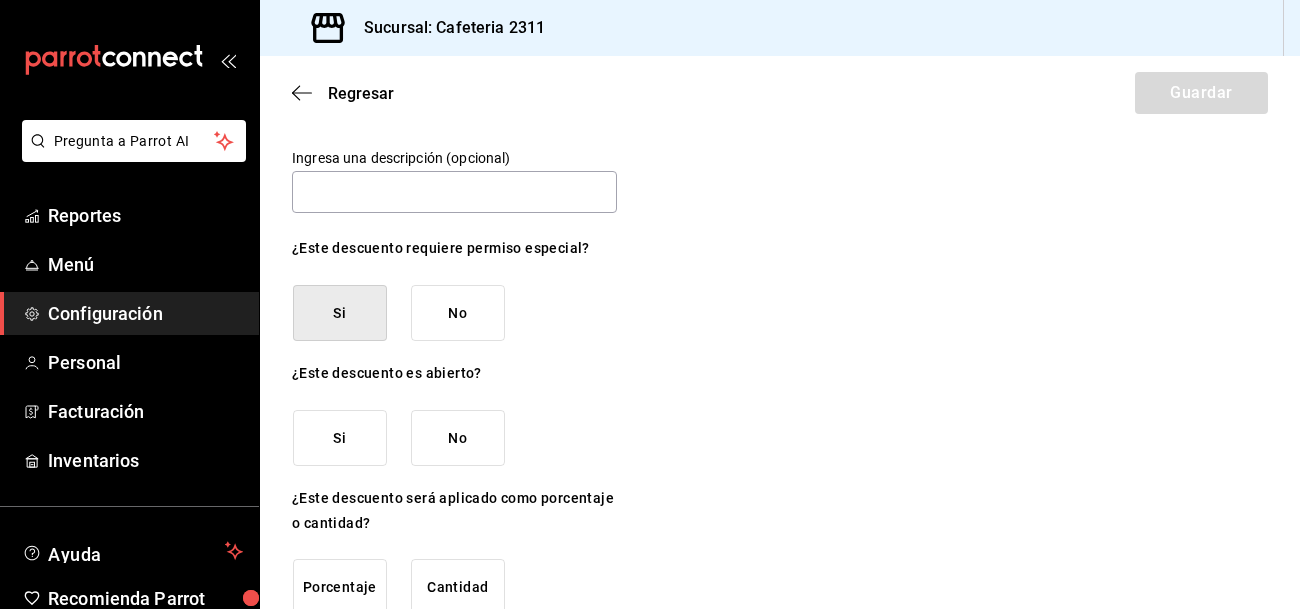 scroll, scrollTop: 211, scrollLeft: 0, axis: vertical 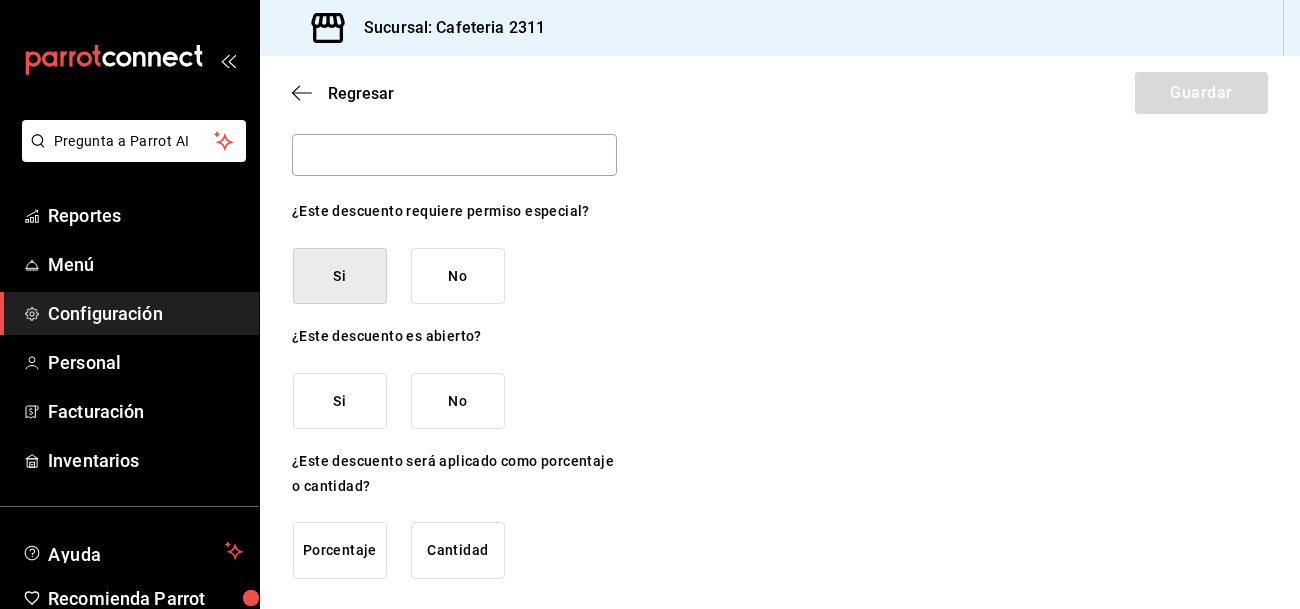 click on "Porcentaje" at bounding box center [340, 550] 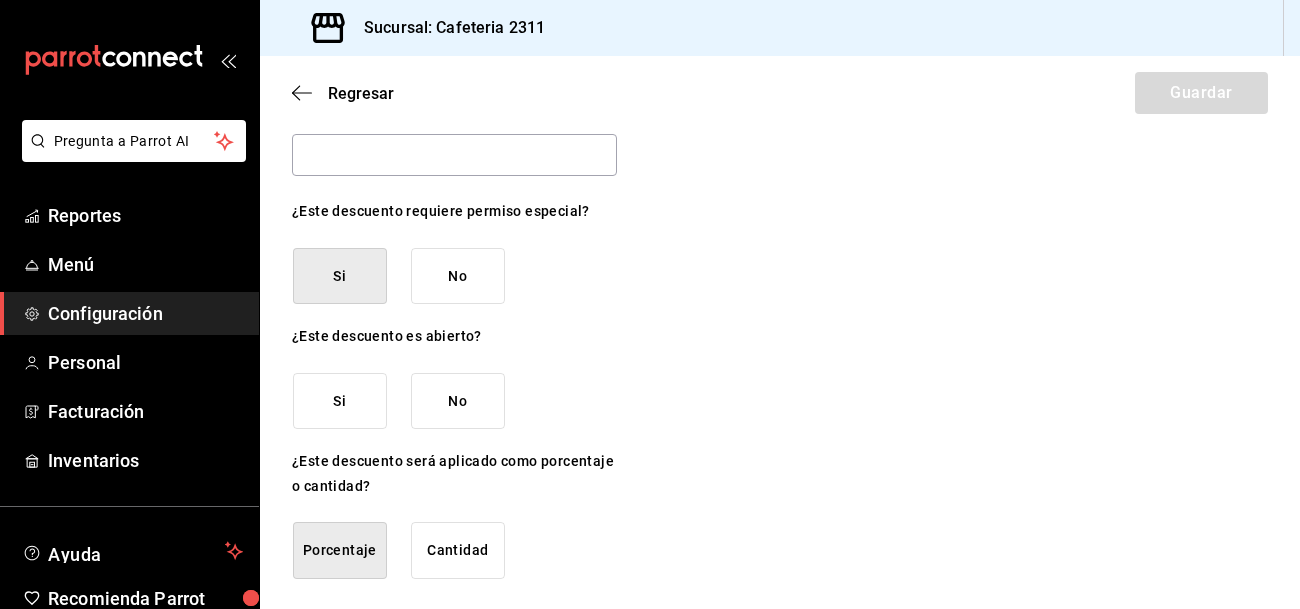 click on "No" at bounding box center [458, 401] 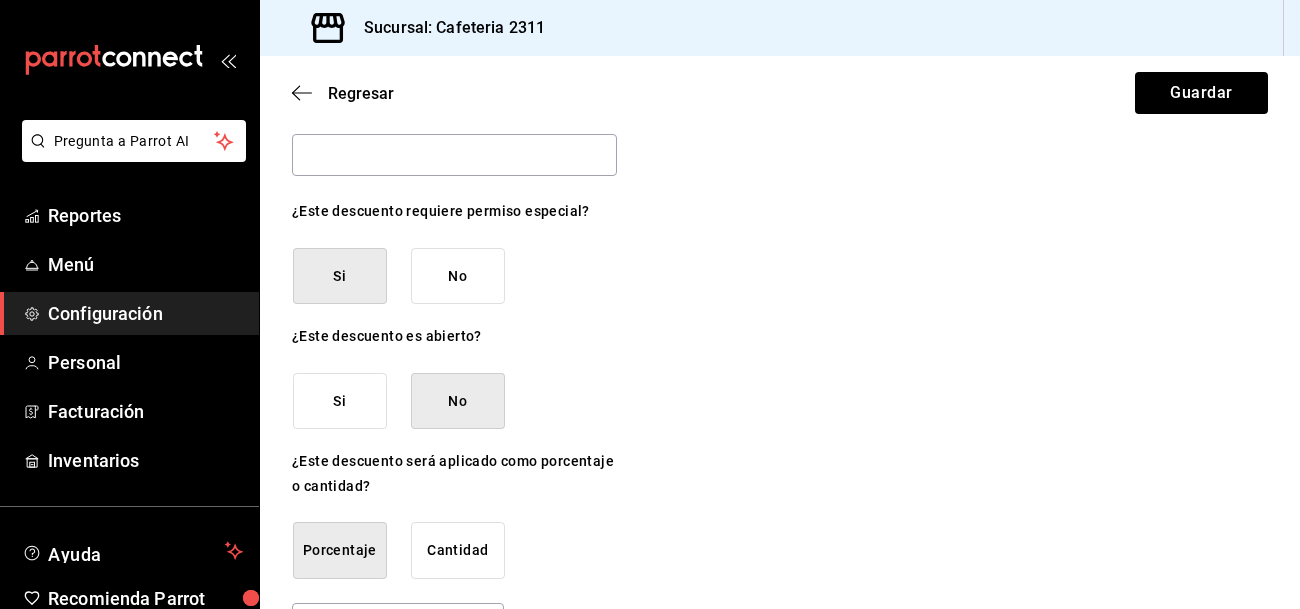 scroll, scrollTop: 277, scrollLeft: 0, axis: vertical 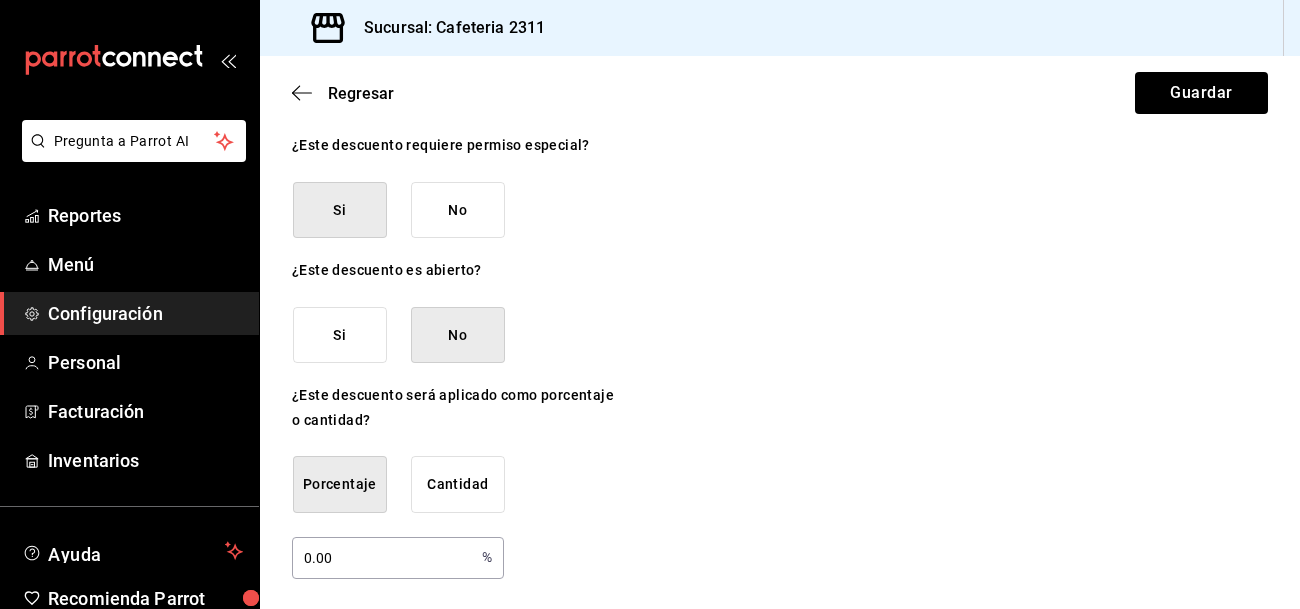 click on "0.00" at bounding box center [383, 557] 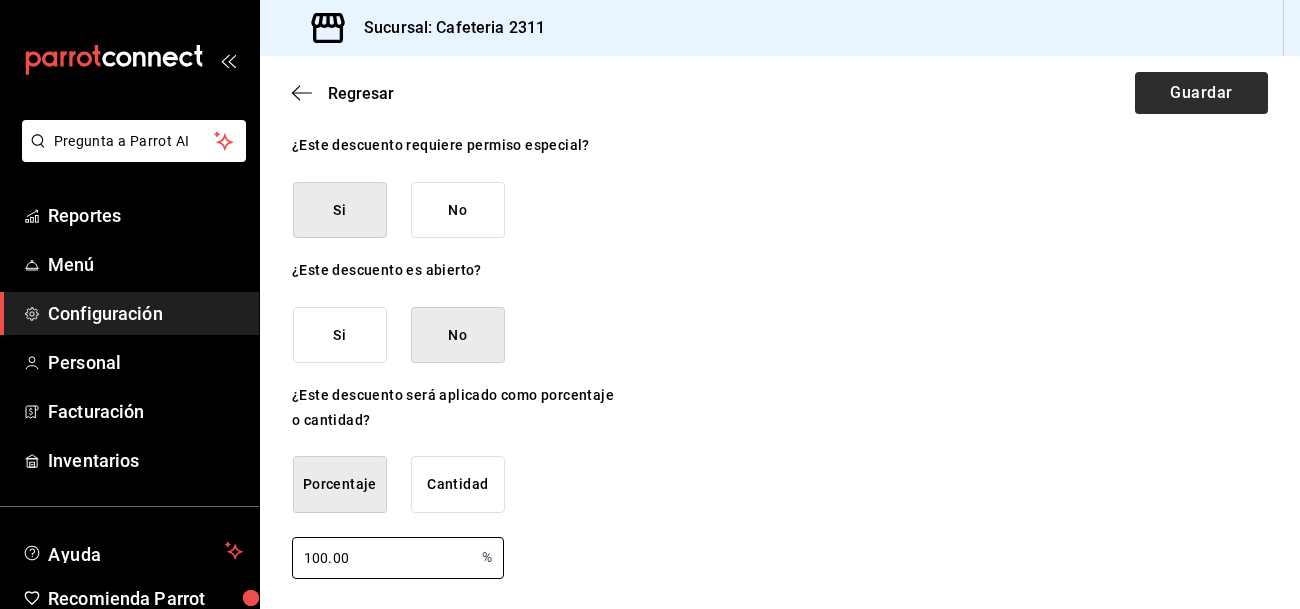 type on "100.00" 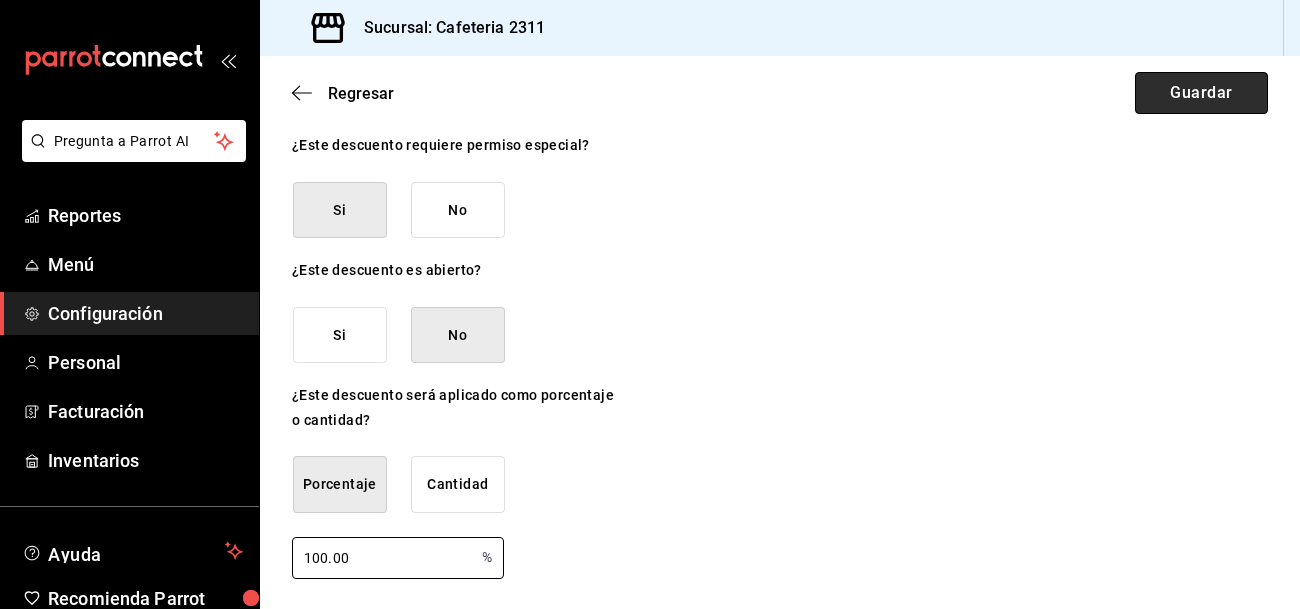 click on "Guardar" at bounding box center (1201, 93) 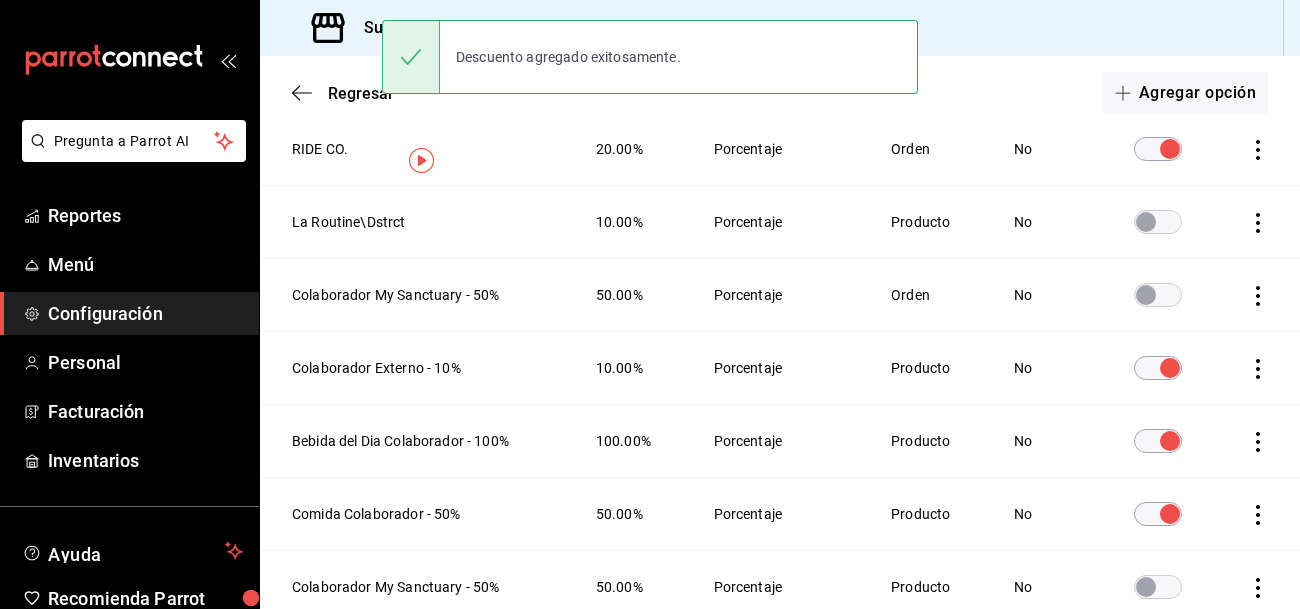 scroll, scrollTop: 0, scrollLeft: 0, axis: both 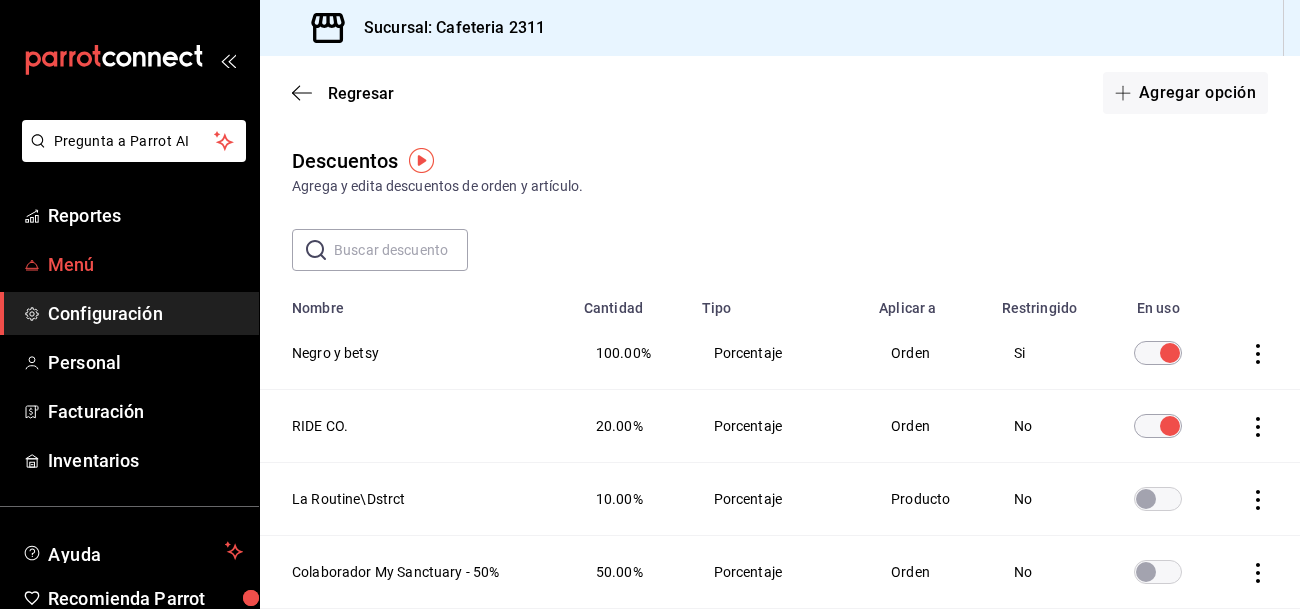 click on "Menú" at bounding box center (145, 264) 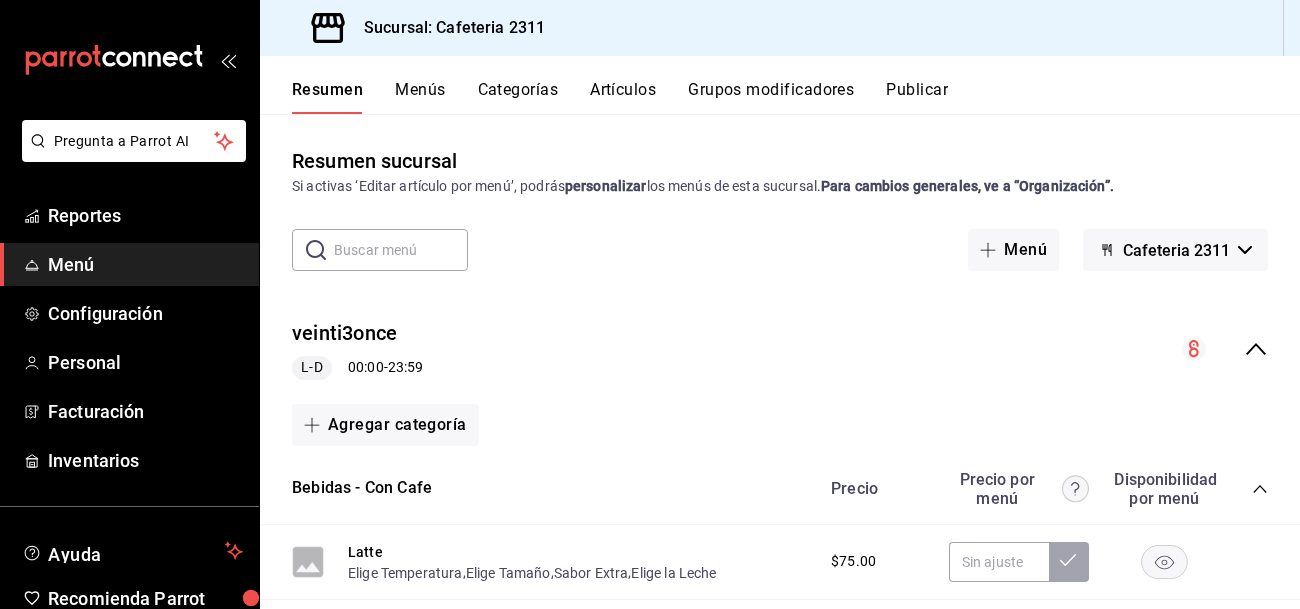 click on "Menús" at bounding box center (420, 97) 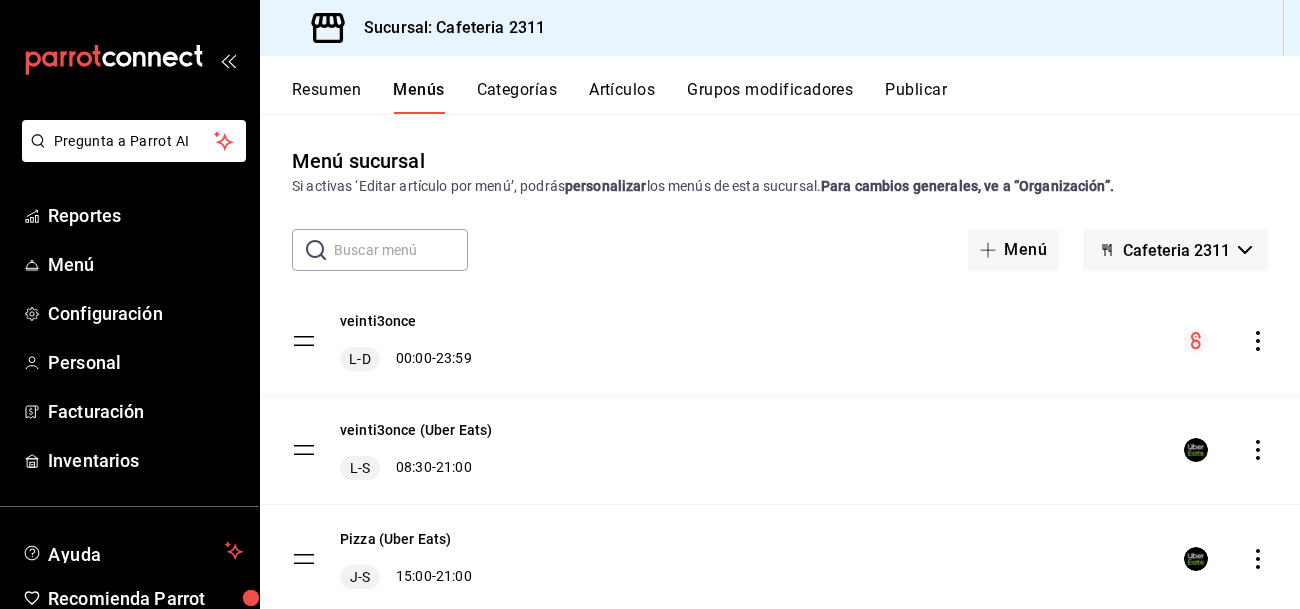 scroll, scrollTop: 61, scrollLeft: 0, axis: vertical 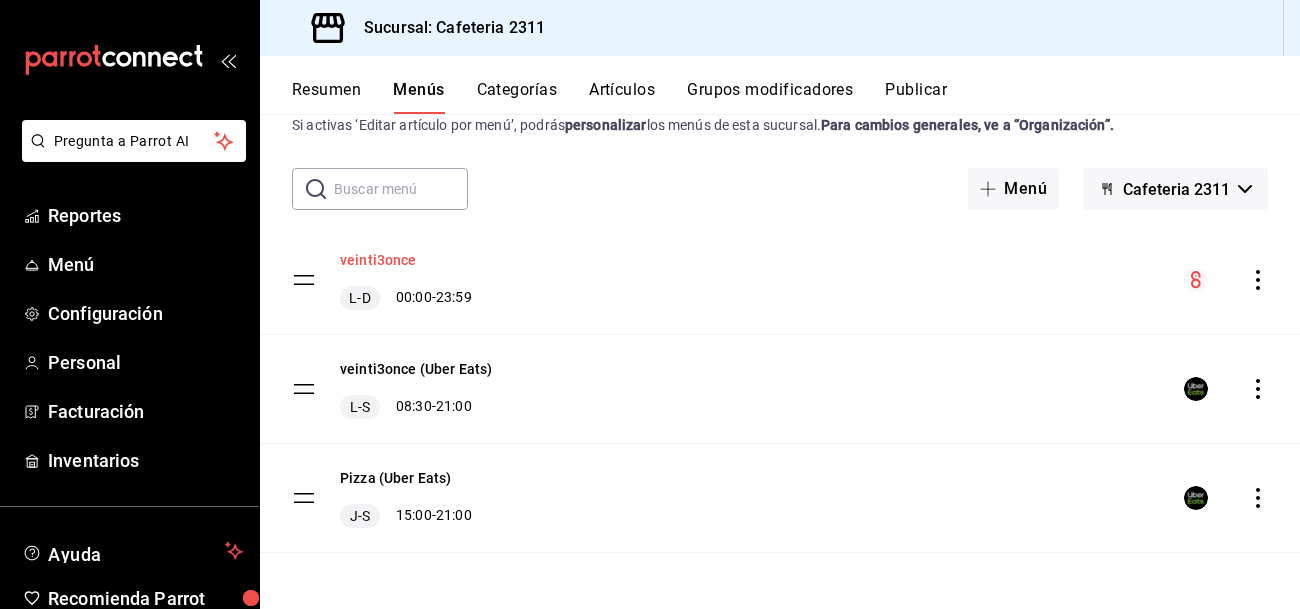 click on "veinti3once" at bounding box center (378, 260) 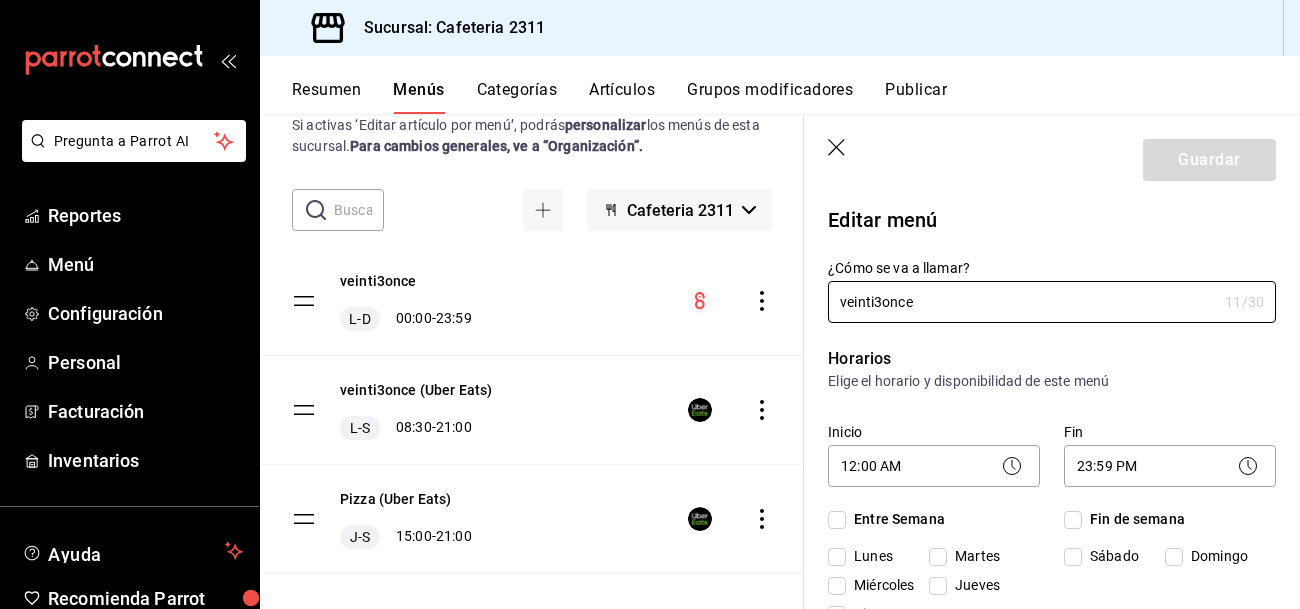 checkbox on "true" 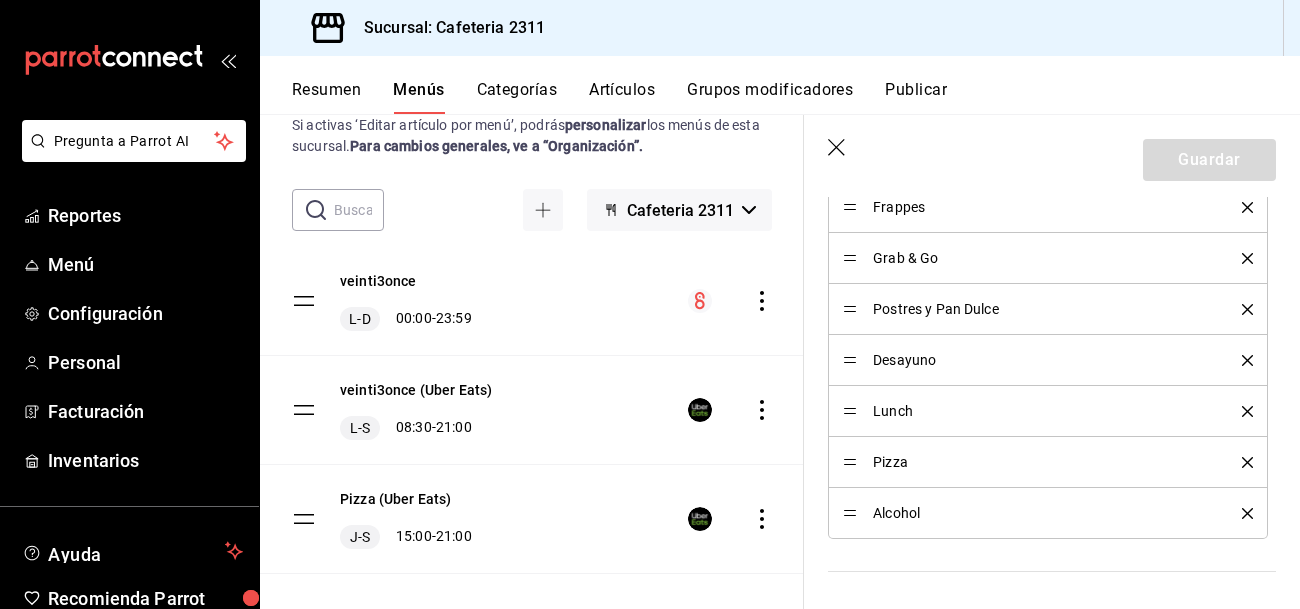 scroll, scrollTop: 944, scrollLeft: 0, axis: vertical 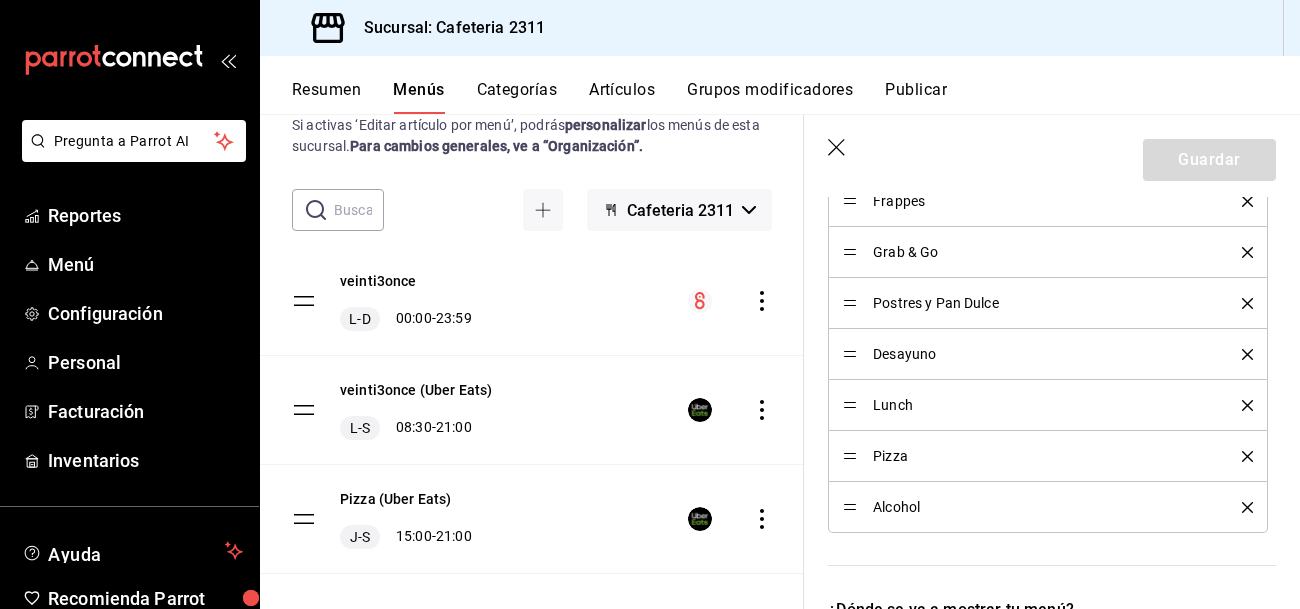 click on "Postres y Pan Dulce" at bounding box center [1042, 303] 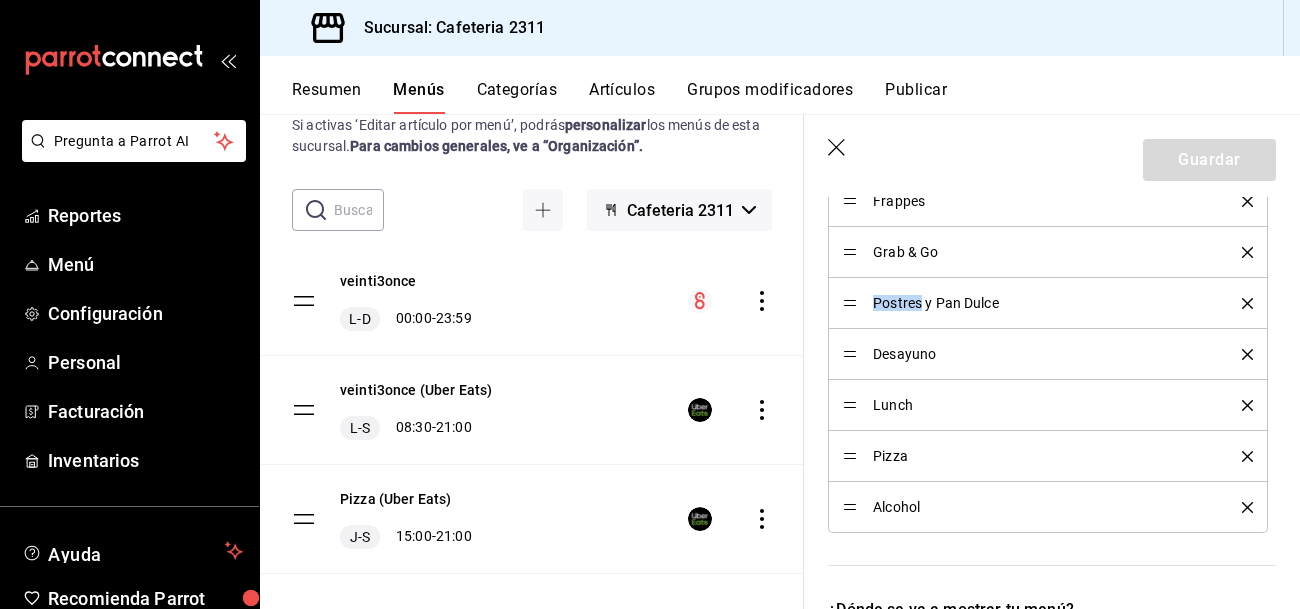 click on "Postres y Pan Dulce" at bounding box center (1042, 303) 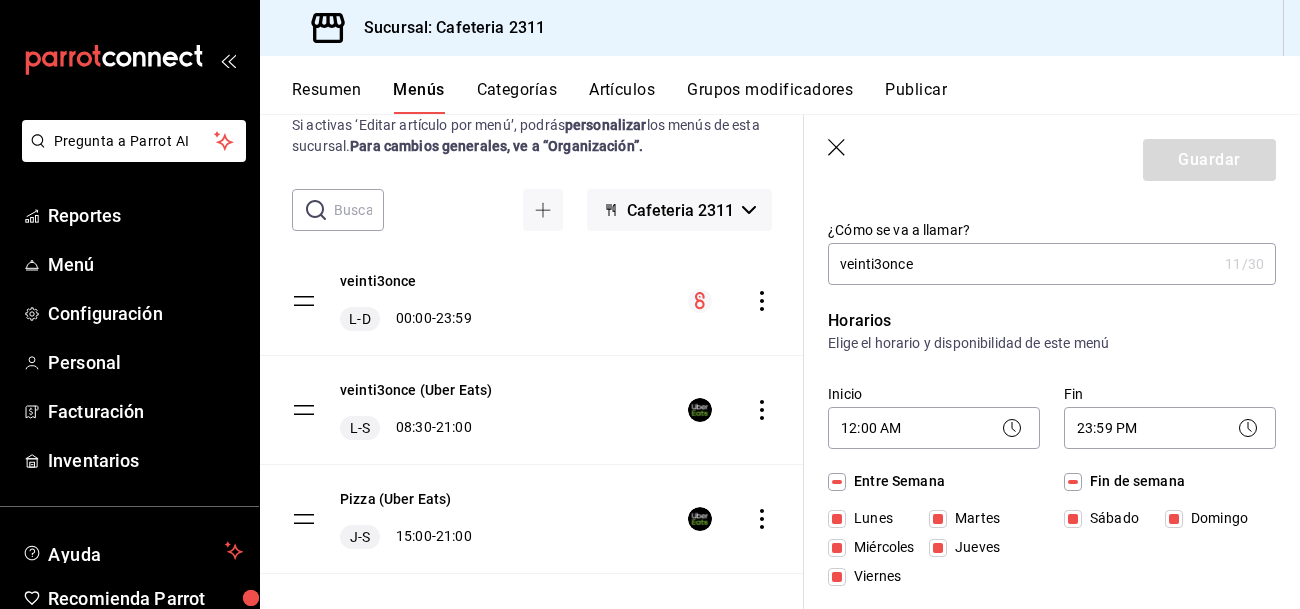 scroll, scrollTop: 0, scrollLeft: 0, axis: both 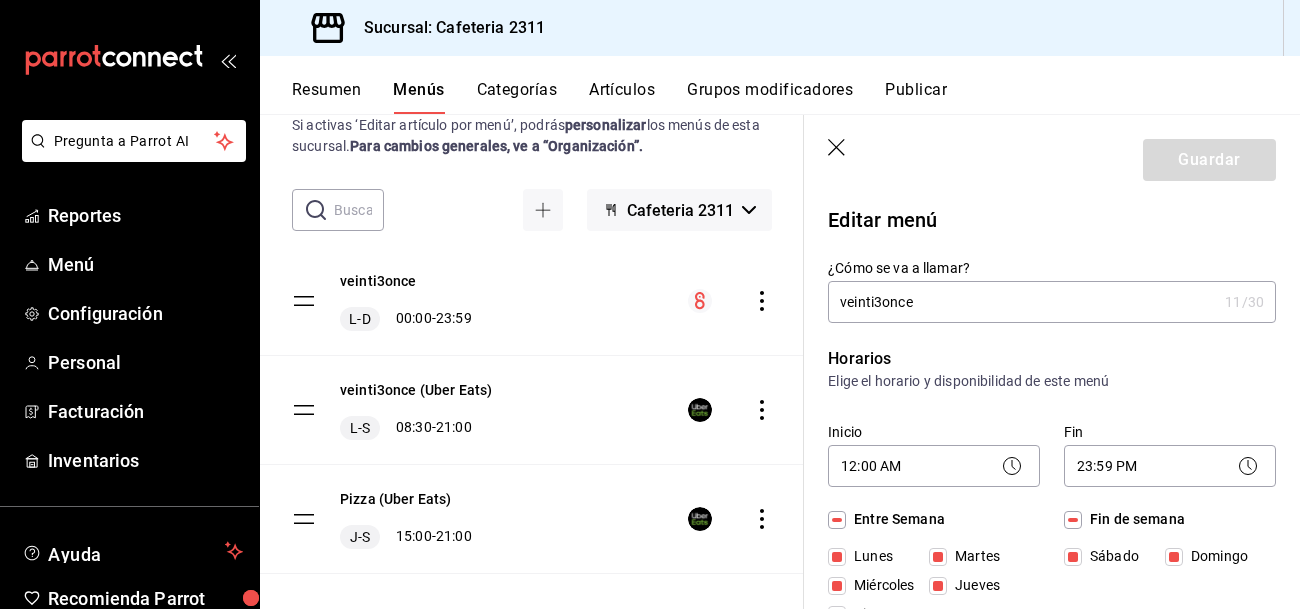 click on "Artículos" at bounding box center [622, 97] 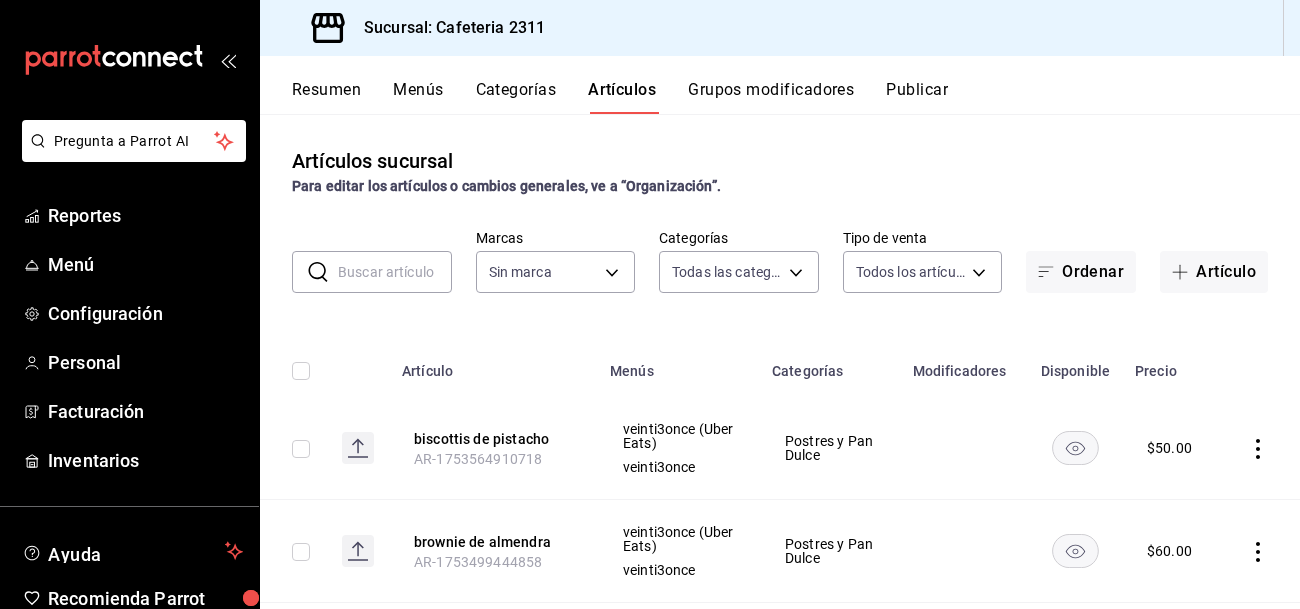 type on "536a82a5-983a-43ec-b1be-69caf506a0f5,2d541d84-83a7-4f98-a380-61900af1125d,575e252f-3e05-47eb-8502-ea67851461c5,0e86c15c-2857-4f37-918d-838f842b1107,a843d15e-f941-4880-8308-f3746f7d0e57,3ea35a16-6f30-4c85-835c-843559d5d853,47686906-949f-4a3d-9746-7e66eb44ba68,3c29ea12-4830-4832-ac02-704c7f6e8b56,b6c595ce-5b0a-4918-95cf-b2463b2b1975,ab68e502-9fea-4efe-8cd9-30a6db24e486,e6775f20-db86-4a94-a47b-820d9334c203,c5def2b4-9190-436f-843b-00449391f3ea,92f77b62-98ff-4d1d-bc8b-a54be3f21530,29ecf55f-7ce9-4c98-a186-7976a7aa8a4a,70b44143-6dc7-43e2-ba12-04985cfa3aee,b9b26646-554f-4a0e-a30f-700f965326db,4b2aca82-145e-464d-a941-8ee897640320,c1ee5673-e7d5-411a-9298-70f8d6e9fd12,34d1d94d-9765-439e-b8c0-55a0285ee204,193d0c6e-ec94-488e-a713-b070b3859f59,9bcbce12-ed80-4af9-89b3-c651dcfae51a,7a51db03-d667-4c5a-ab0f-c2099ce1861a" 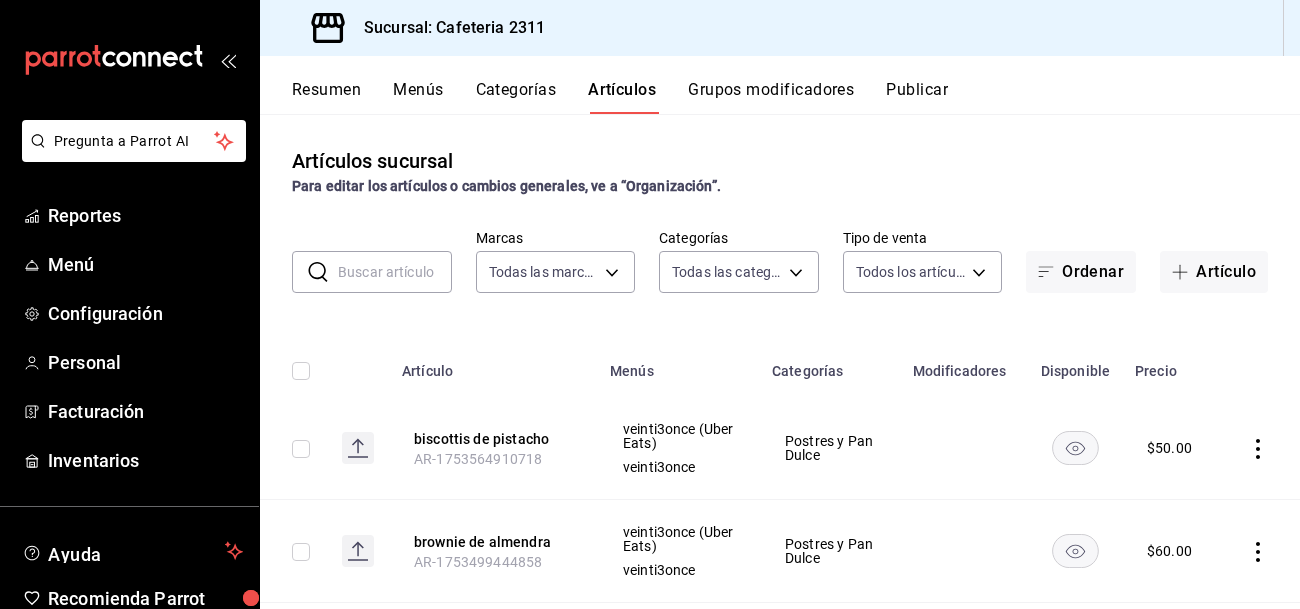 type on "85018aa7-d10e-4b77-9d87-cba6278a116b" 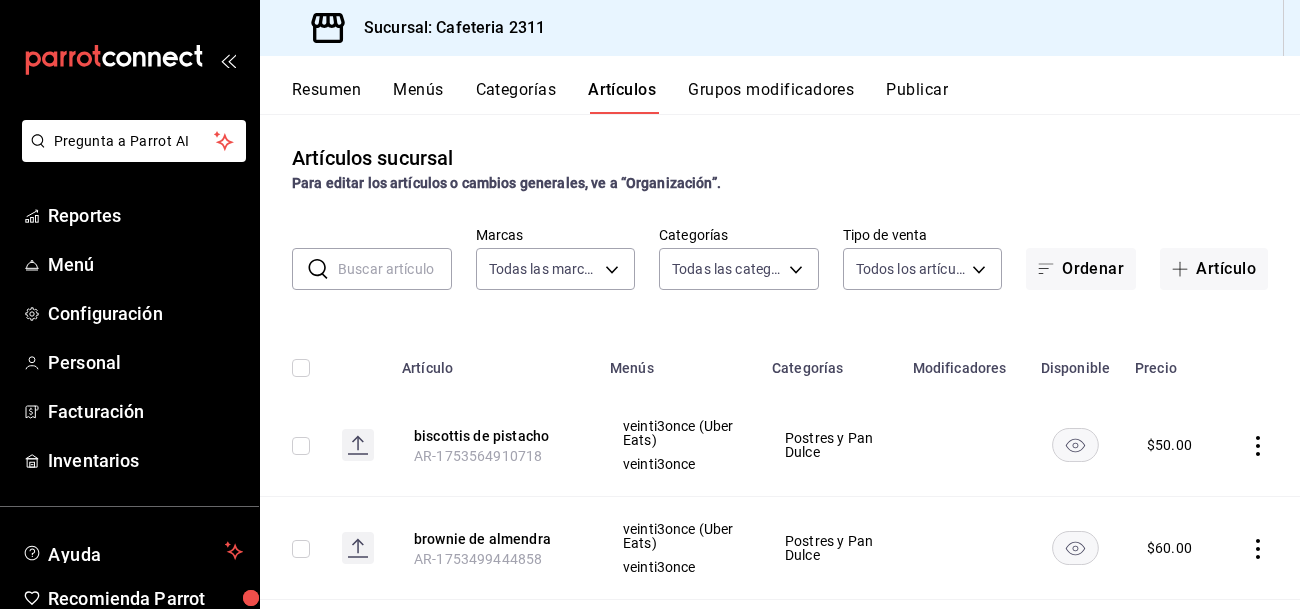 scroll, scrollTop: 0, scrollLeft: 0, axis: both 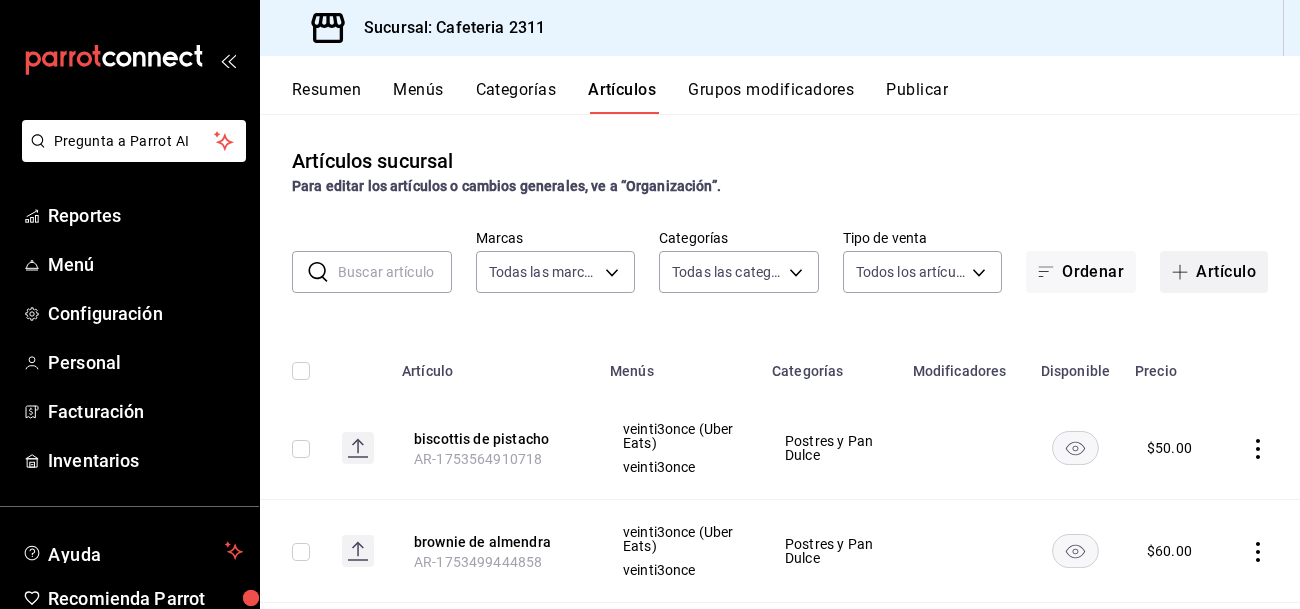 click on "Artículo" at bounding box center [1214, 272] 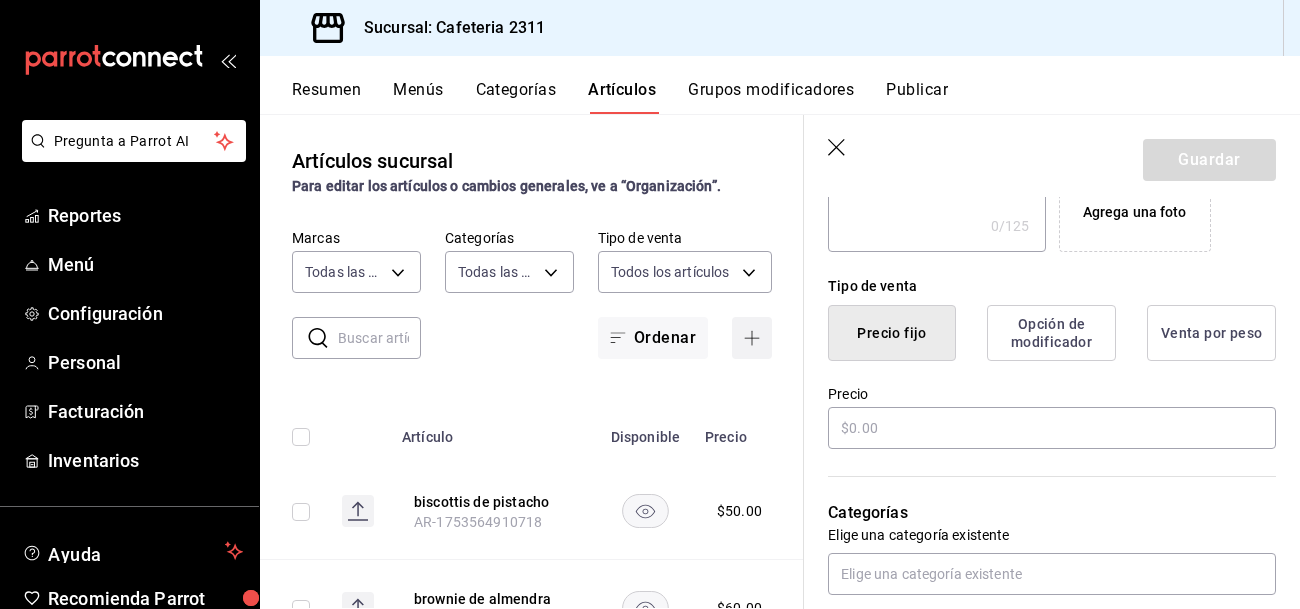 scroll, scrollTop: 418, scrollLeft: 0, axis: vertical 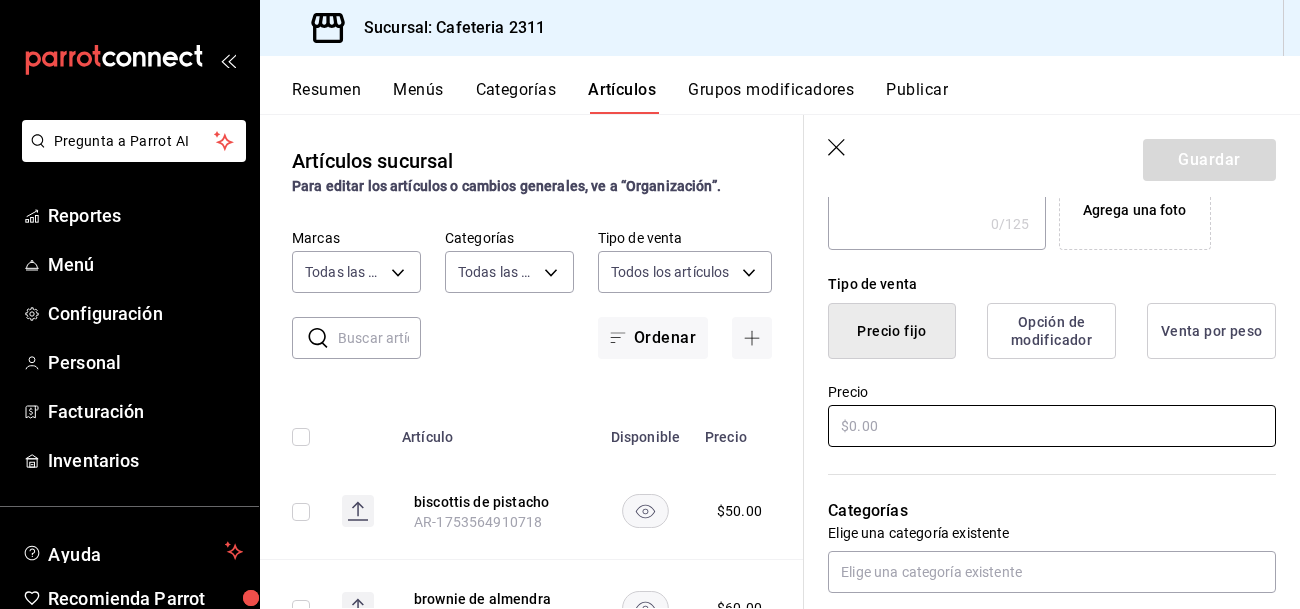 type on "cheesecake frutos rojos" 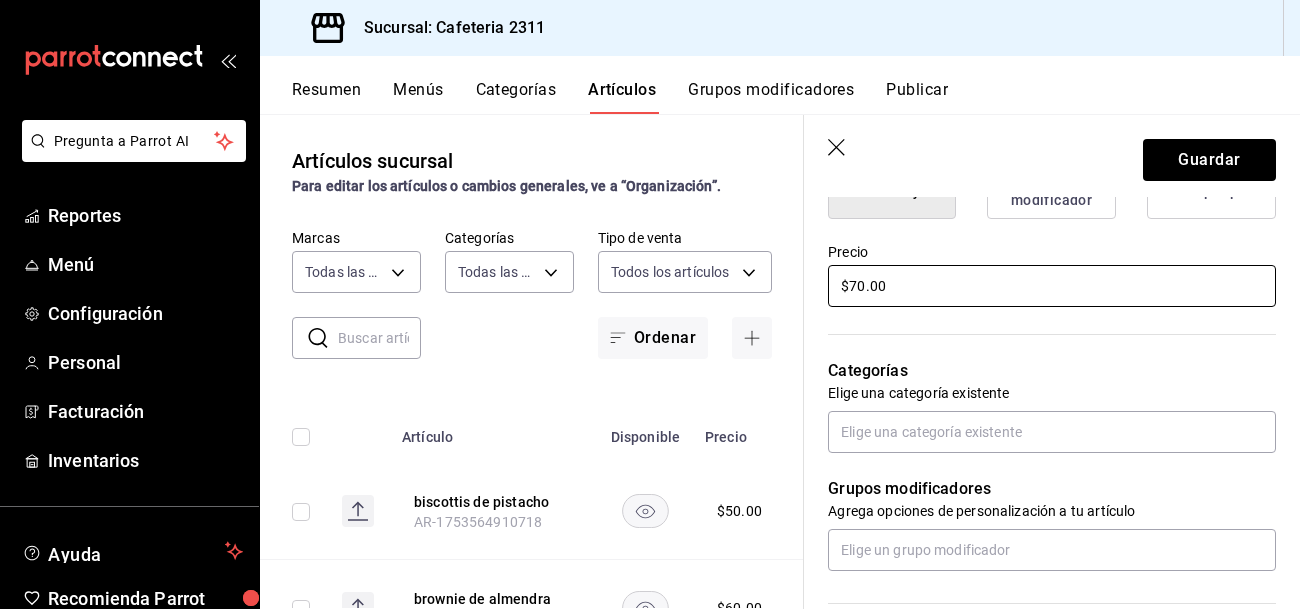 scroll, scrollTop: 559, scrollLeft: 0, axis: vertical 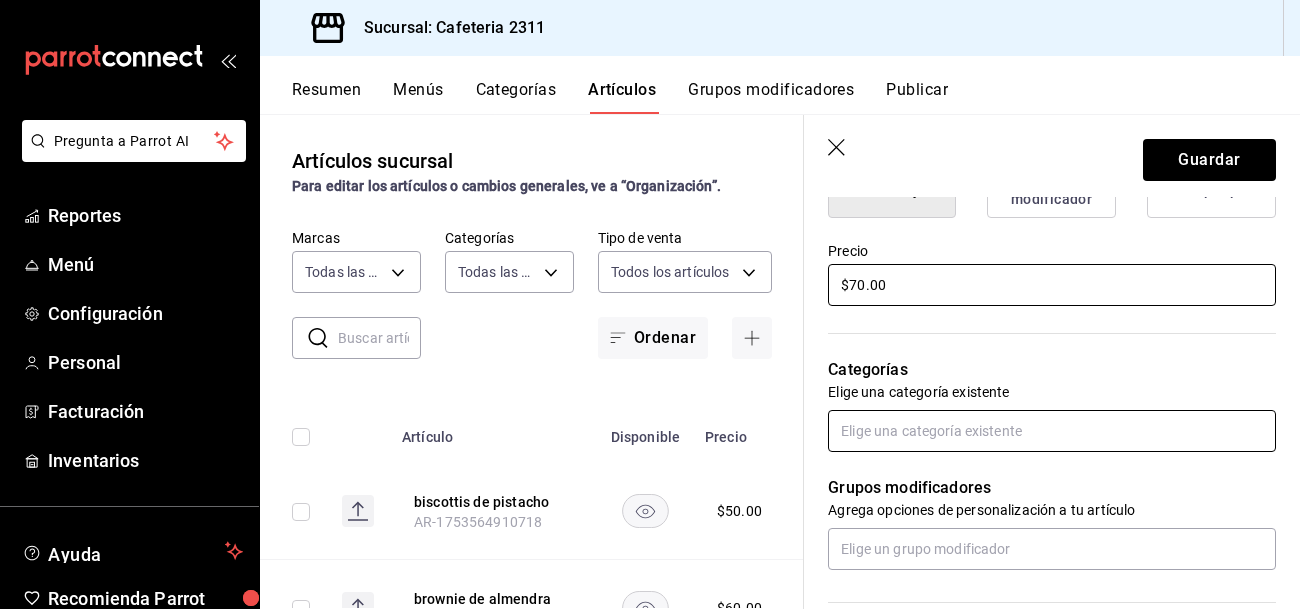 type on "$70.00" 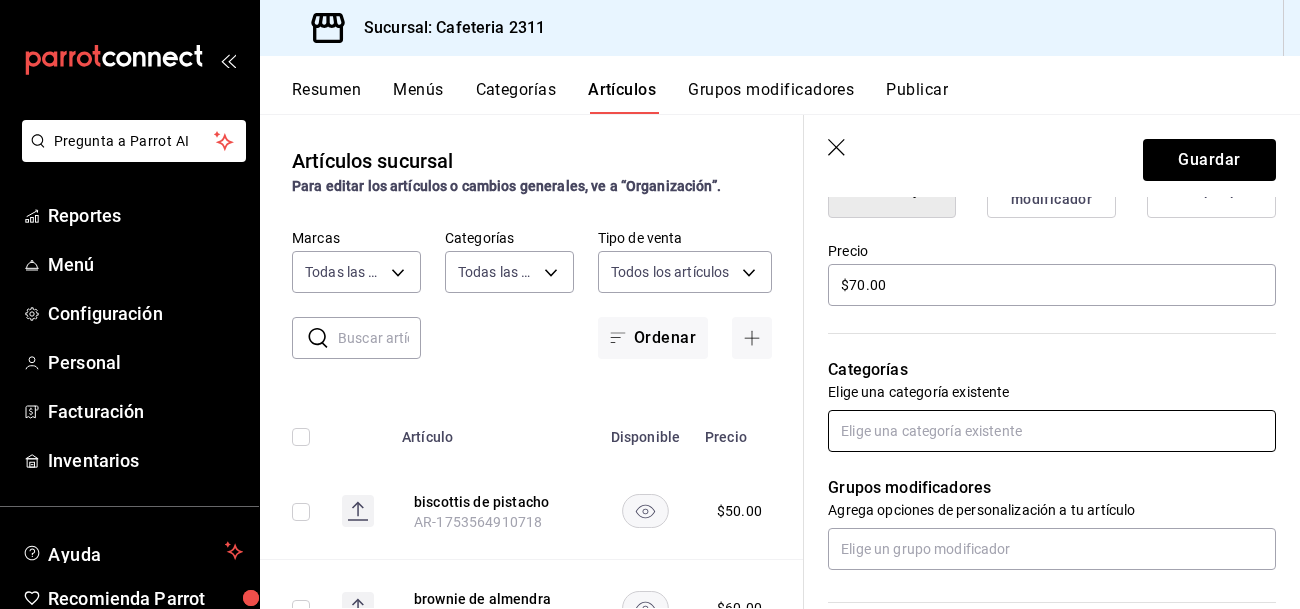 click at bounding box center (1052, 431) 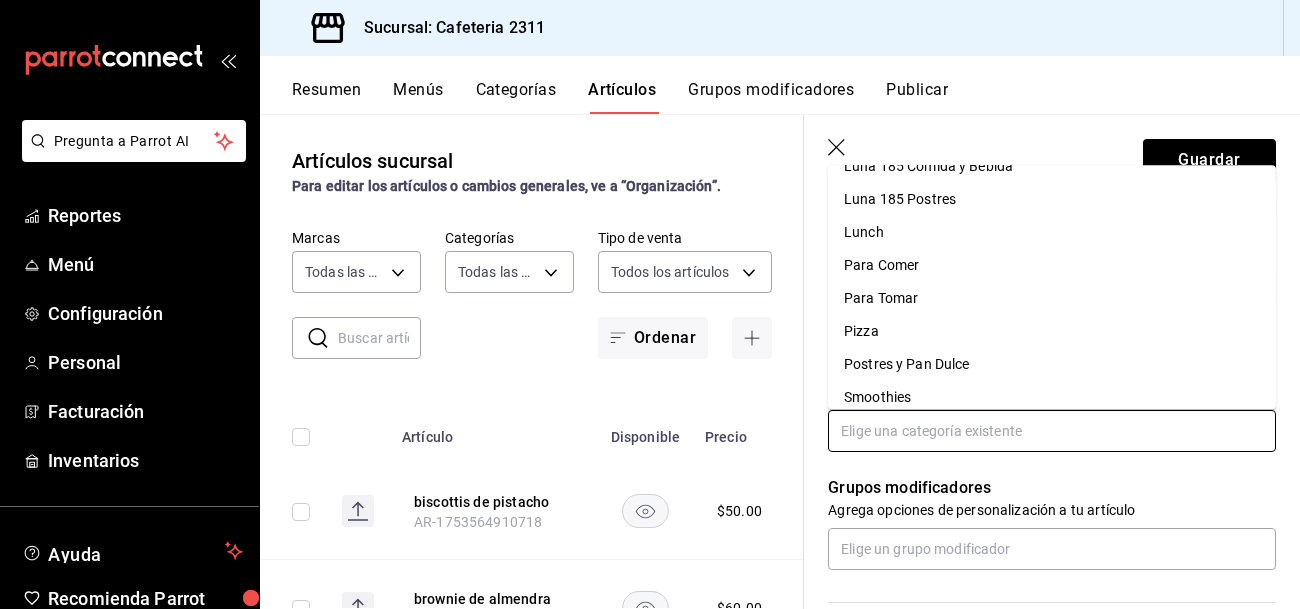 scroll, scrollTop: 497, scrollLeft: 0, axis: vertical 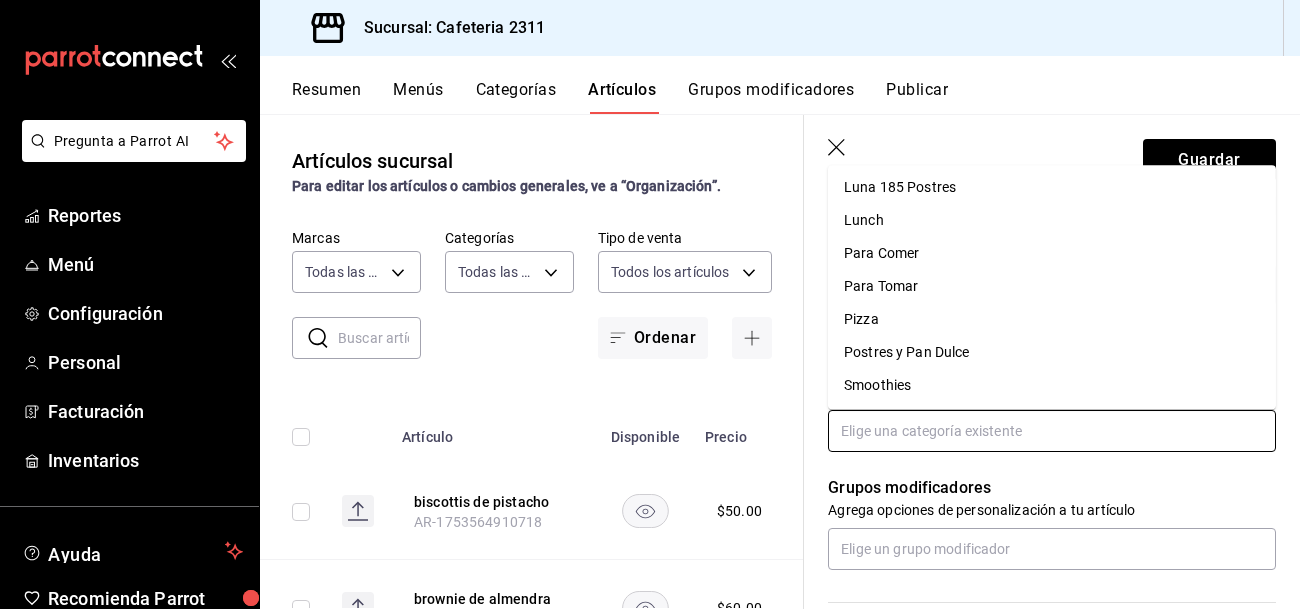 click on "Postres y Pan Dulce" at bounding box center [1052, 353] 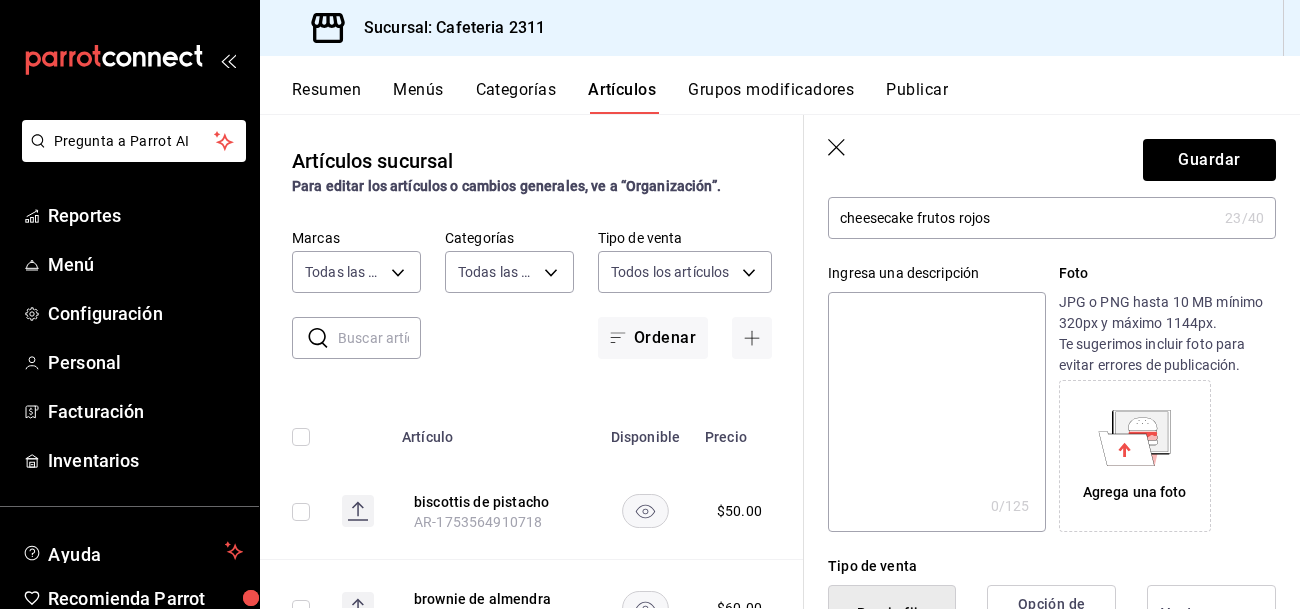 scroll, scrollTop: 0, scrollLeft: 0, axis: both 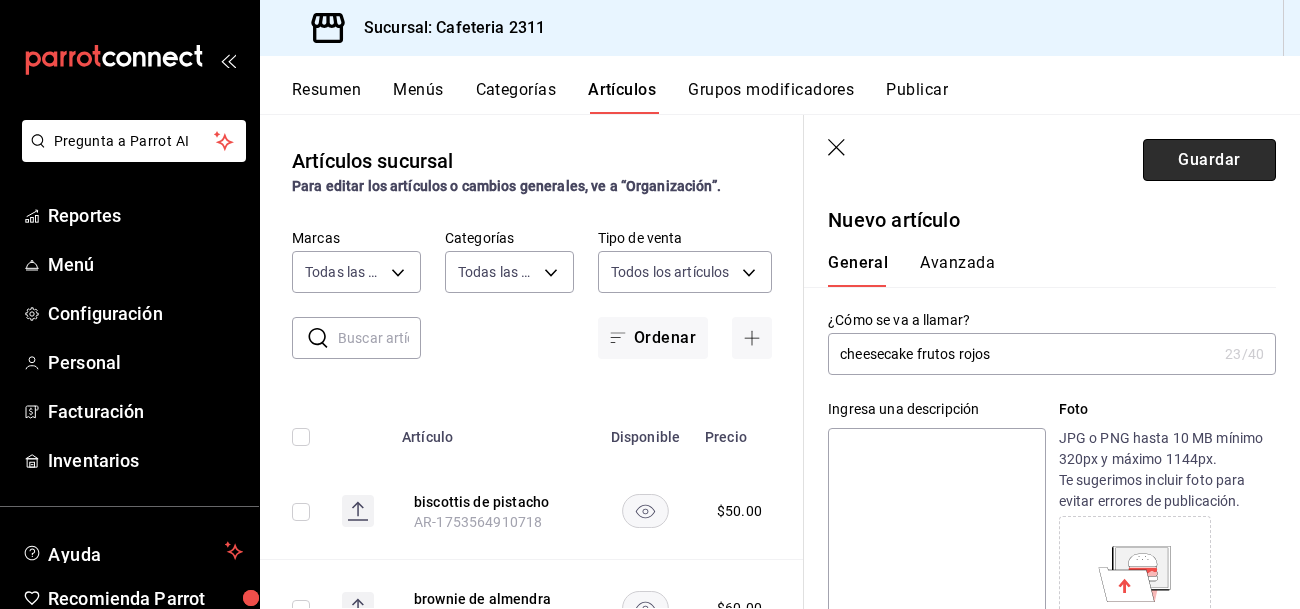 click on "Guardar" at bounding box center (1209, 160) 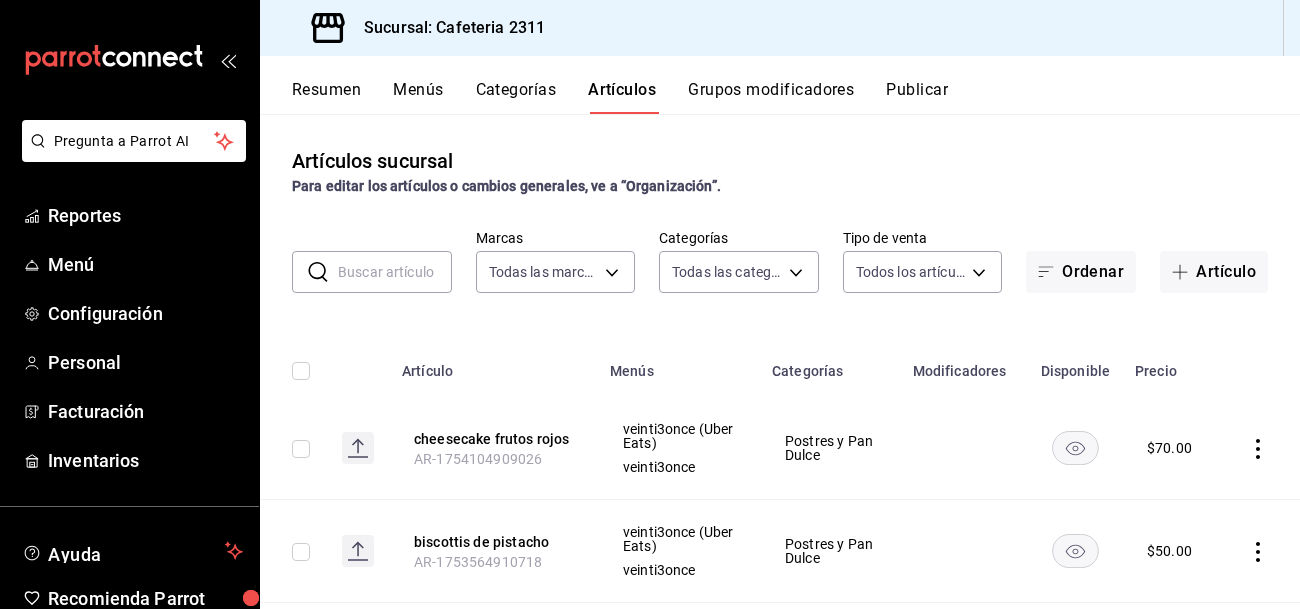 click on "Resumen" at bounding box center [326, 97] 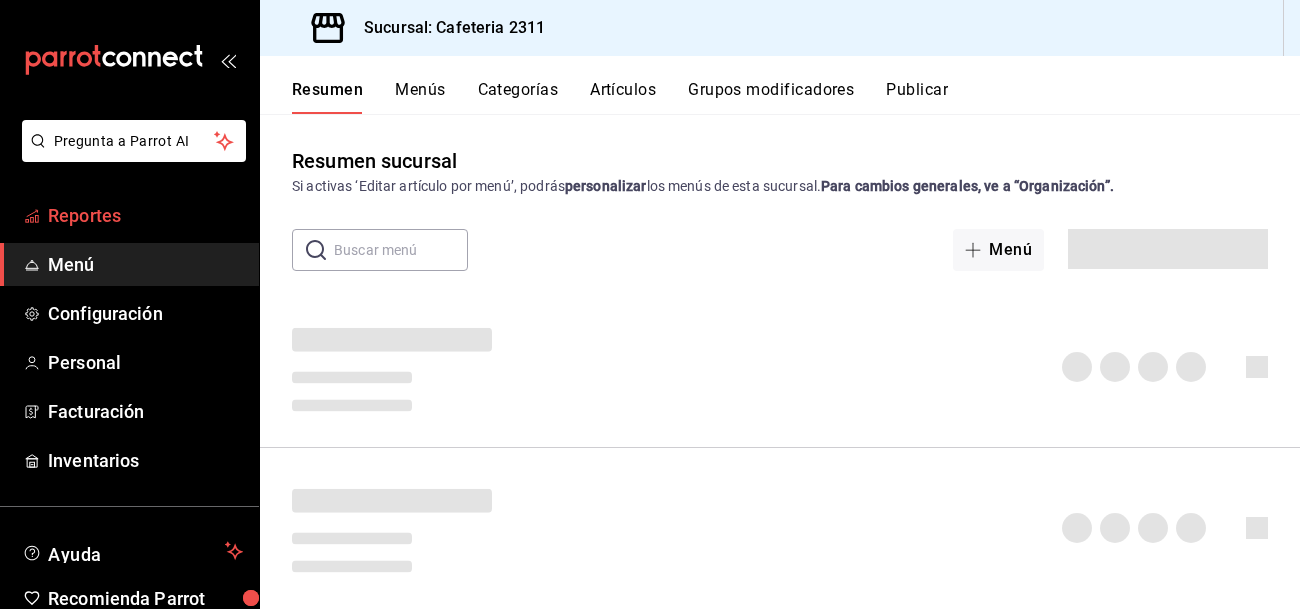 click on "Reportes" at bounding box center (145, 215) 